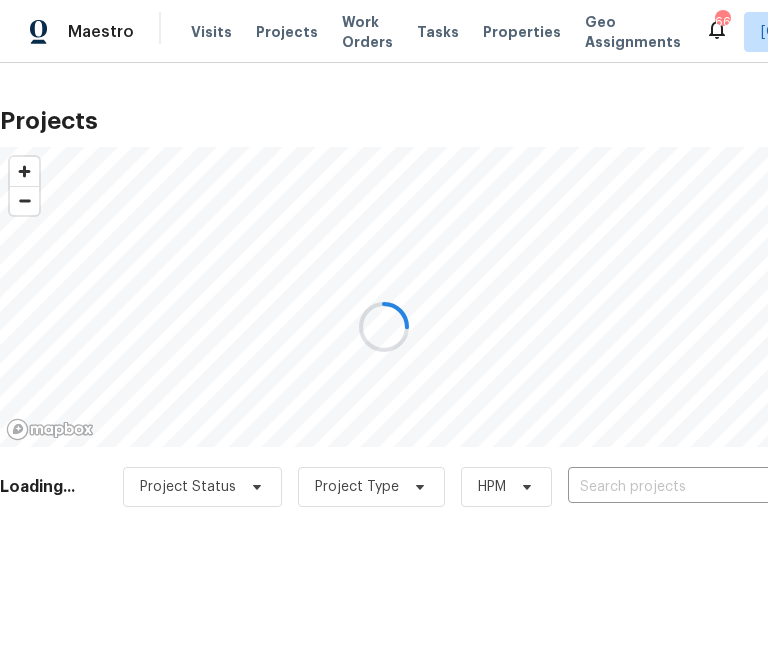 scroll, scrollTop: 0, scrollLeft: 0, axis: both 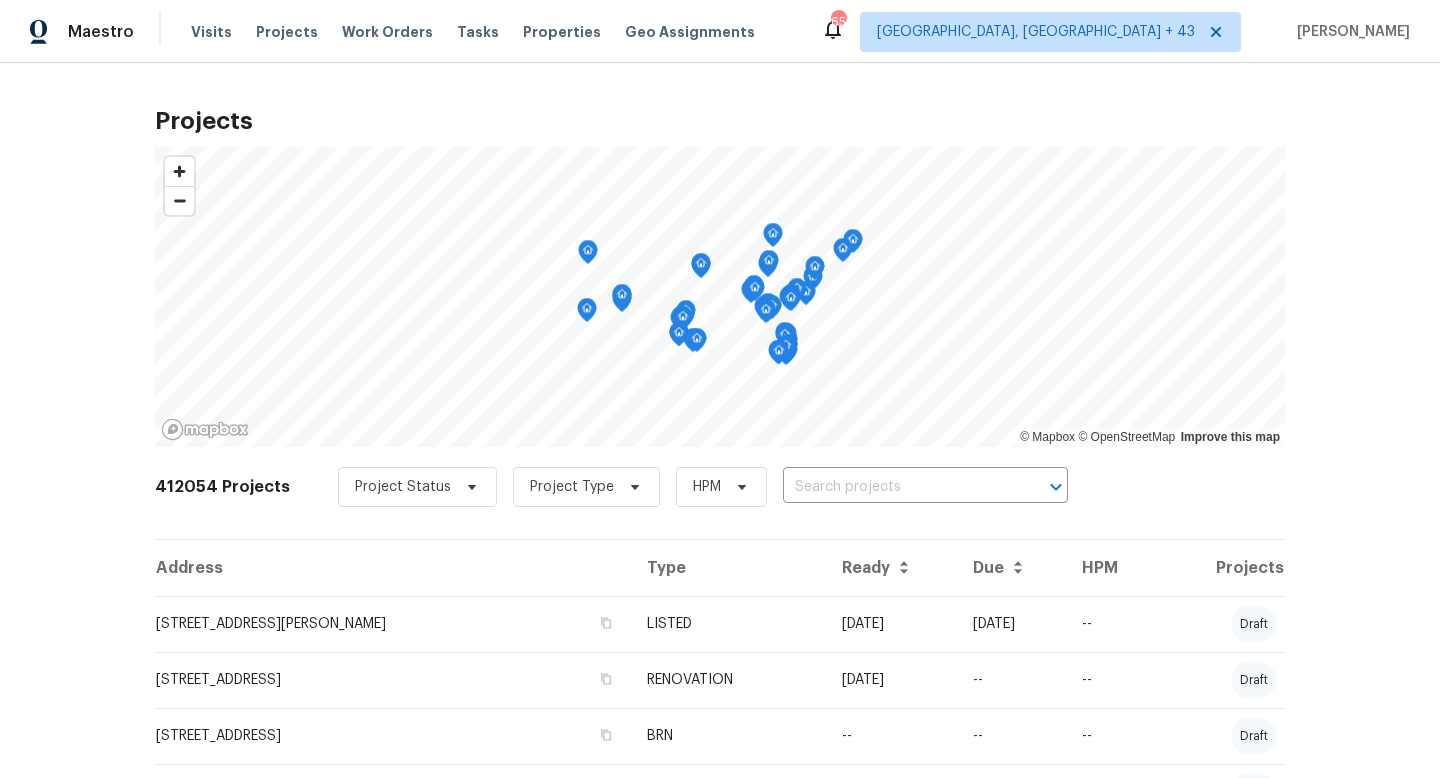 click on "412054 Projects Project Status Project Type HPM ​" at bounding box center (720, 499) 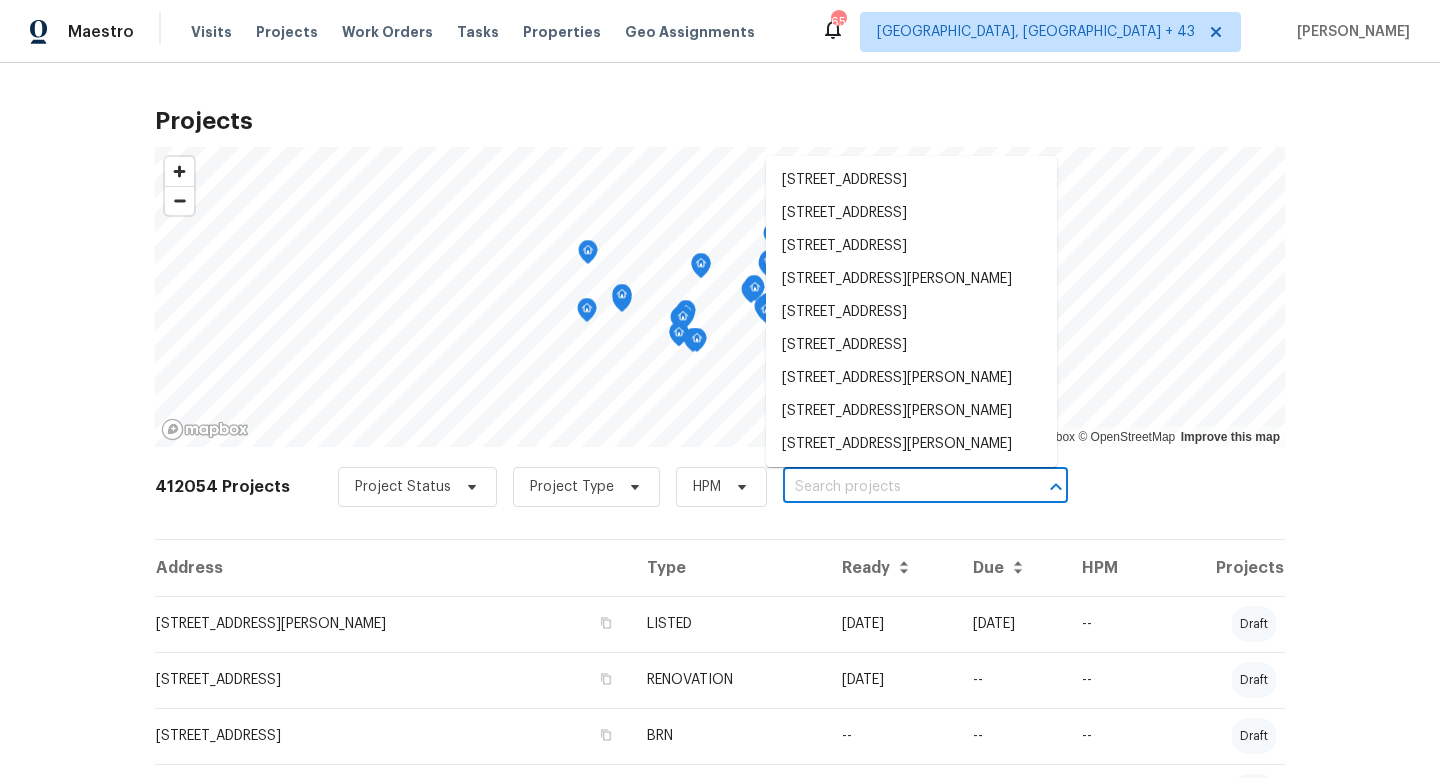 click at bounding box center (897, 487) 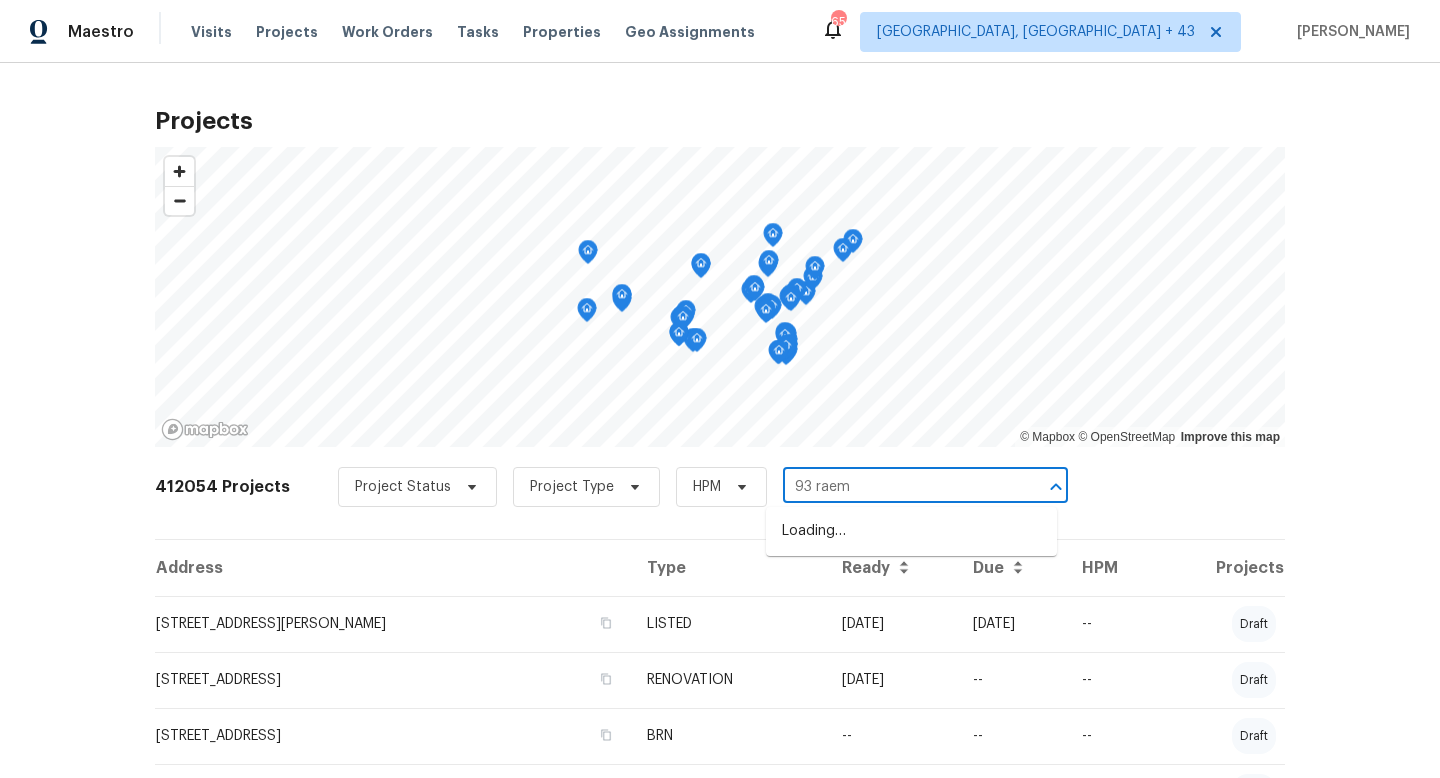 type on "93 raemo" 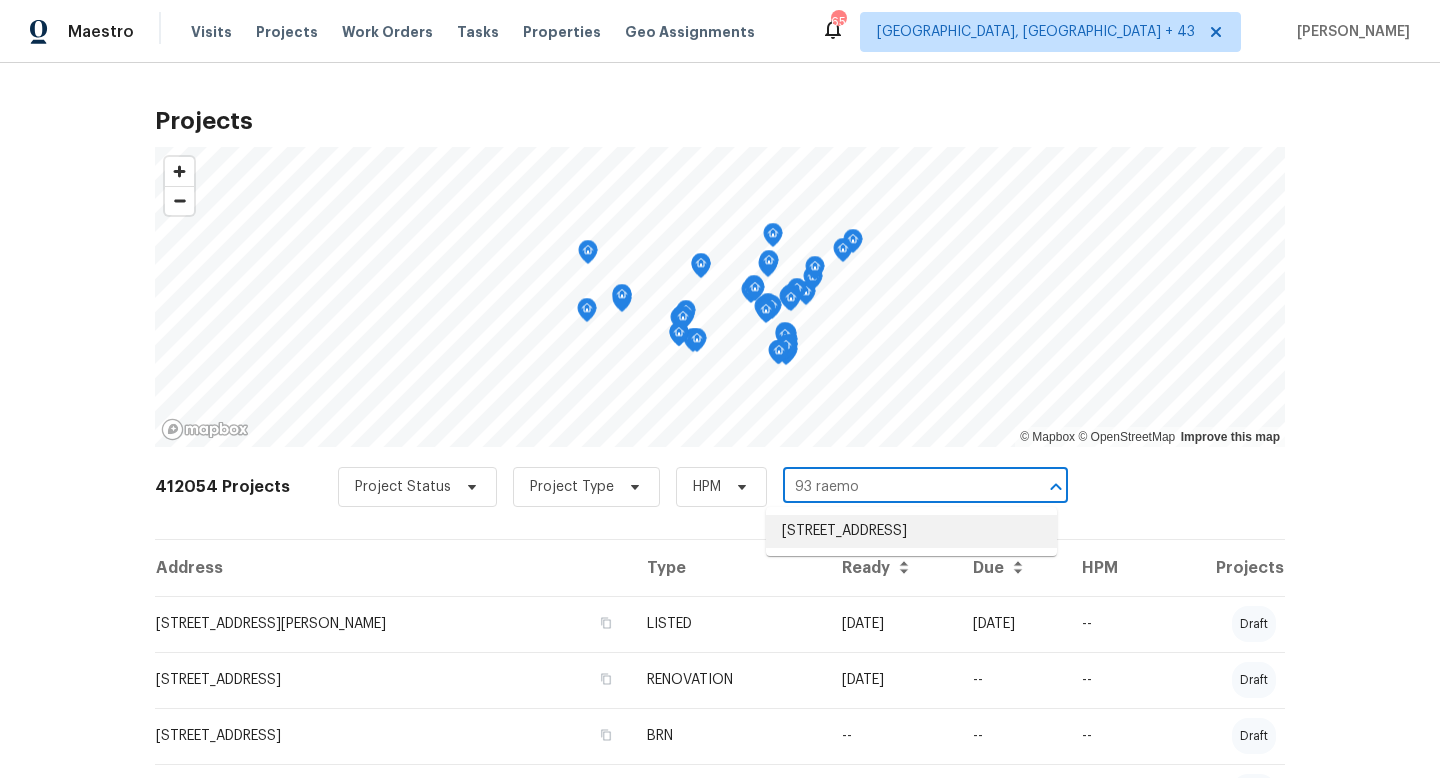 click on "[STREET_ADDRESS]" at bounding box center (911, 531) 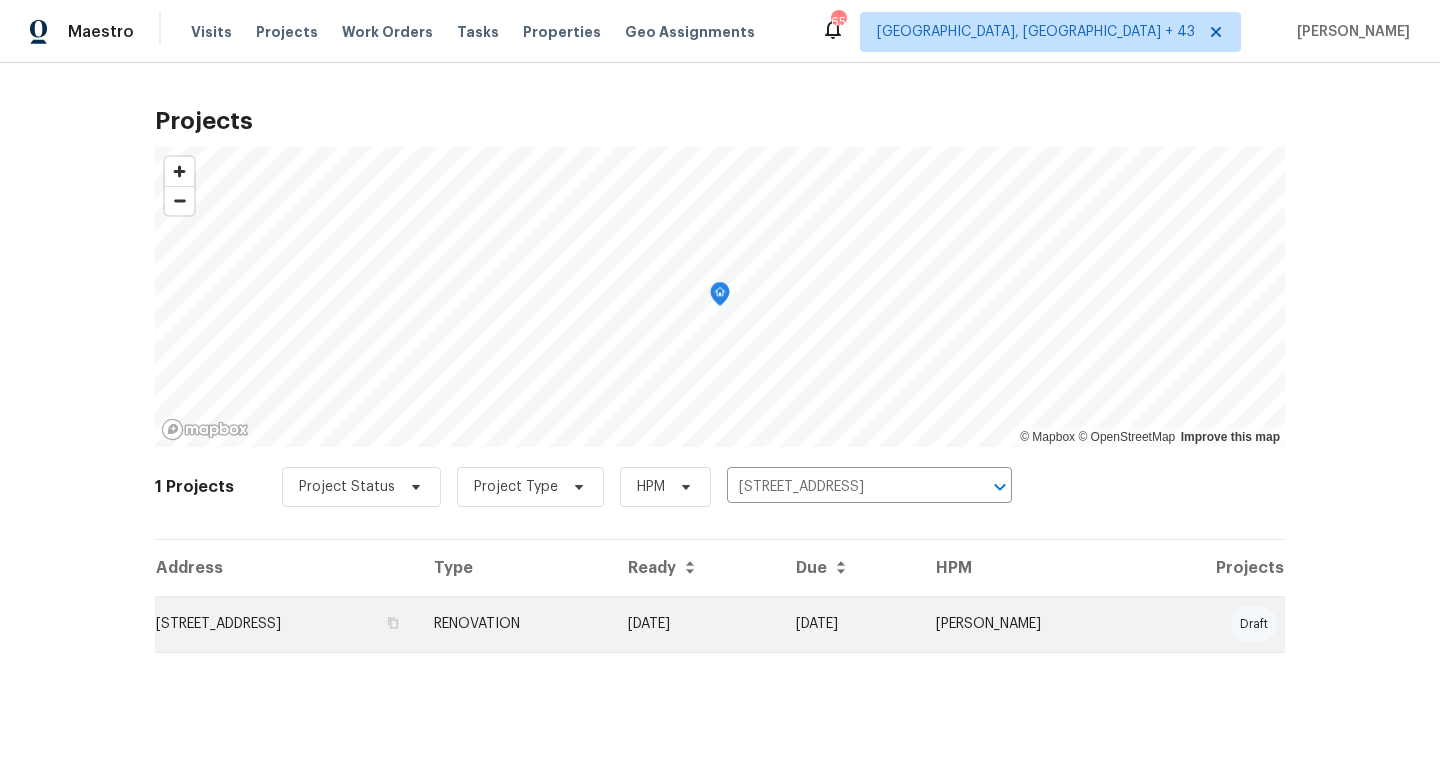 click on "[STREET_ADDRESS]" at bounding box center (286, 624) 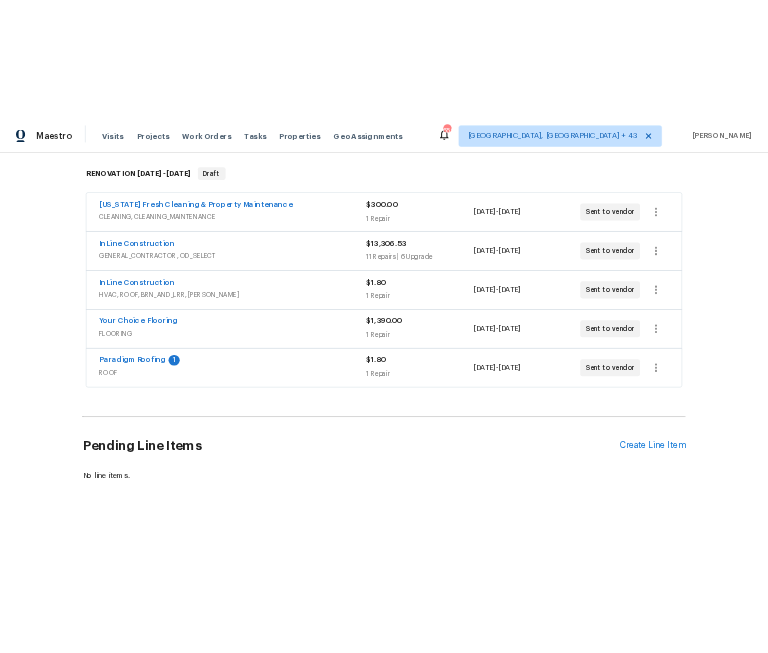scroll, scrollTop: 346, scrollLeft: 0, axis: vertical 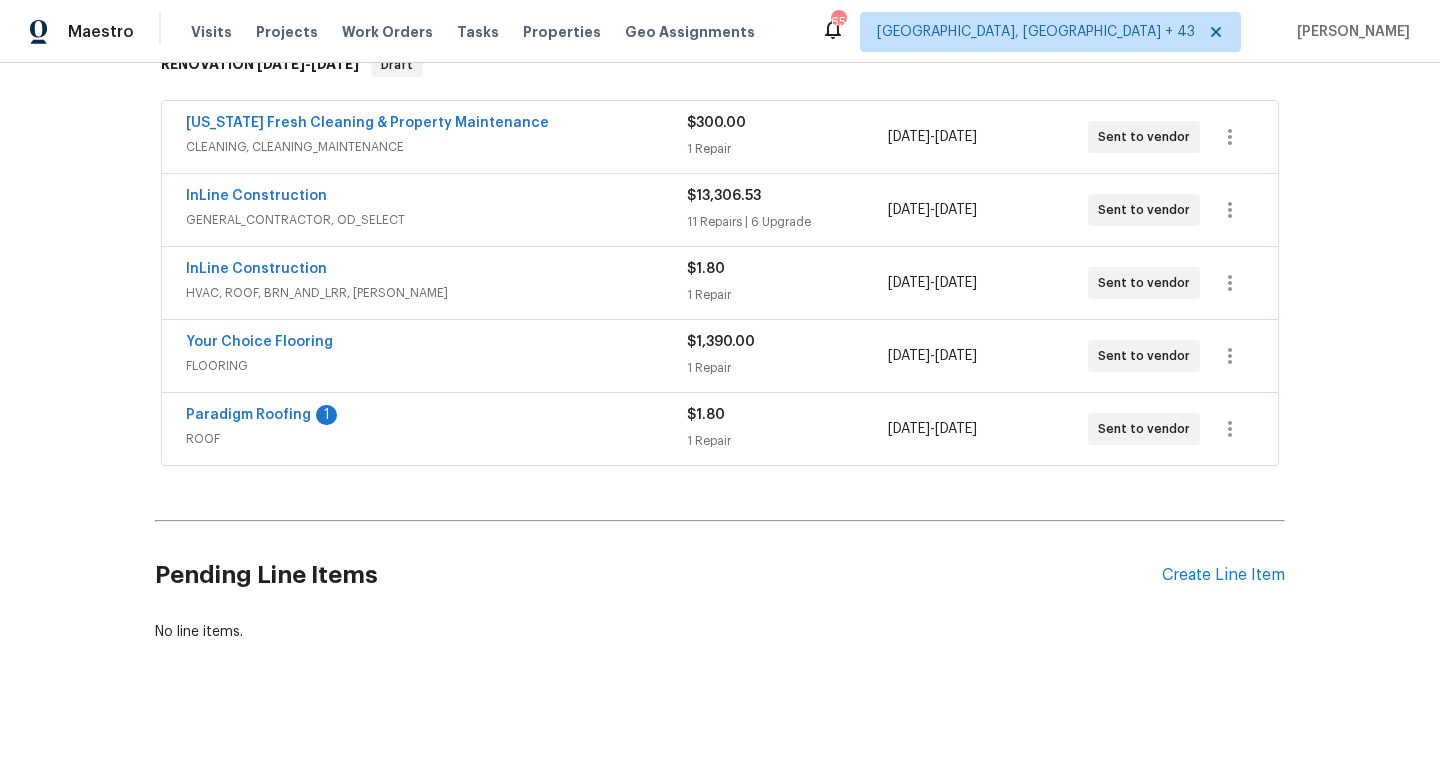 click on "Pending Line Items Create Line Item" at bounding box center [720, 575] 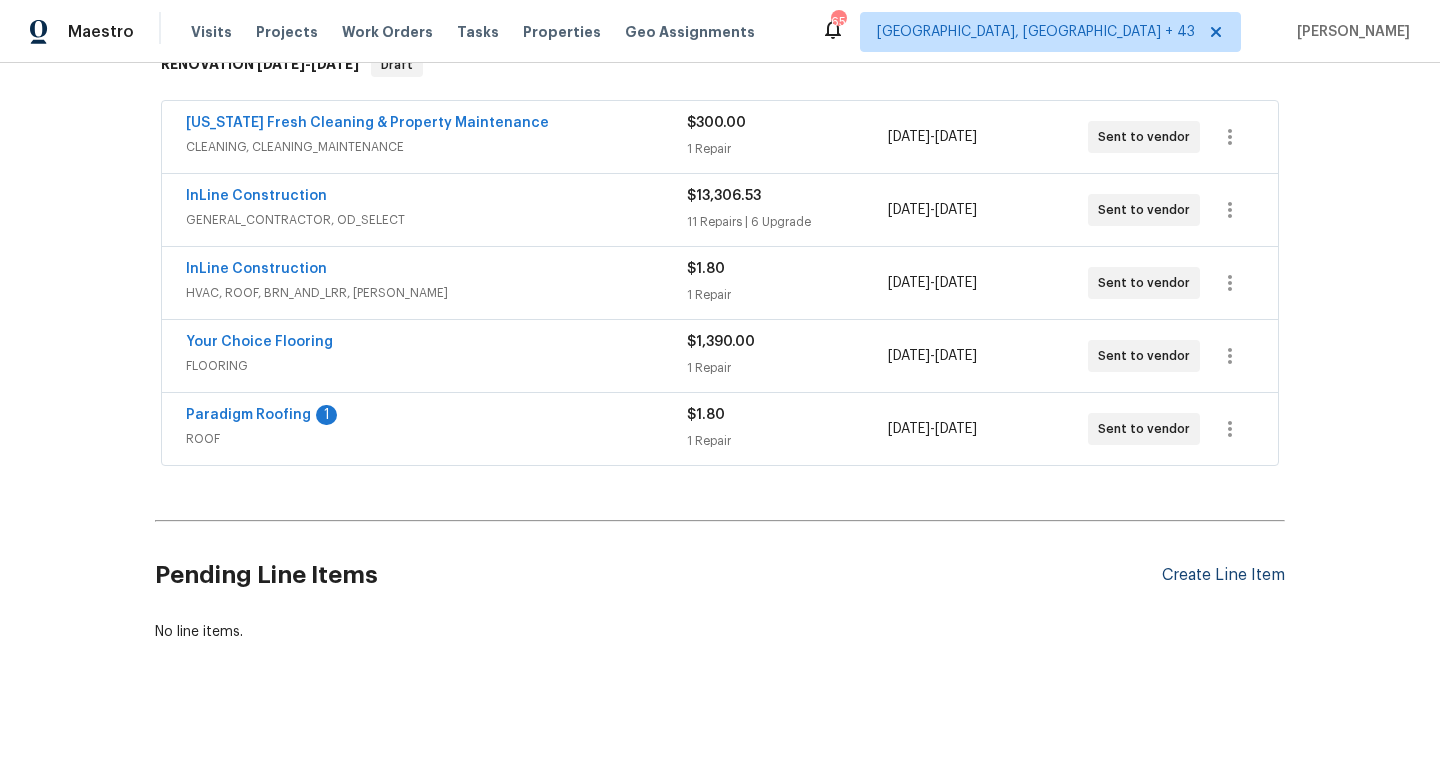 click on "Create Line Item" at bounding box center (1223, 575) 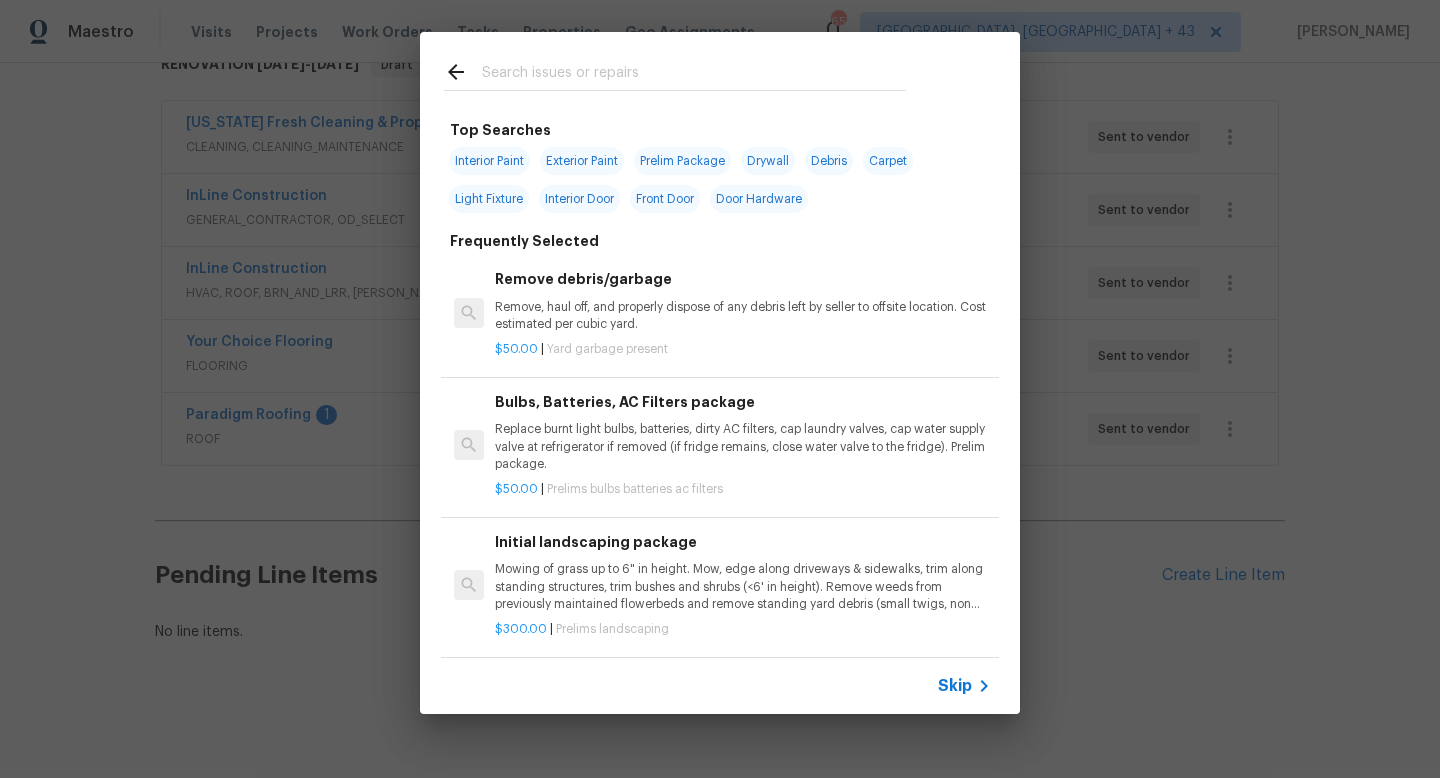 click on "Skip" at bounding box center (955, 686) 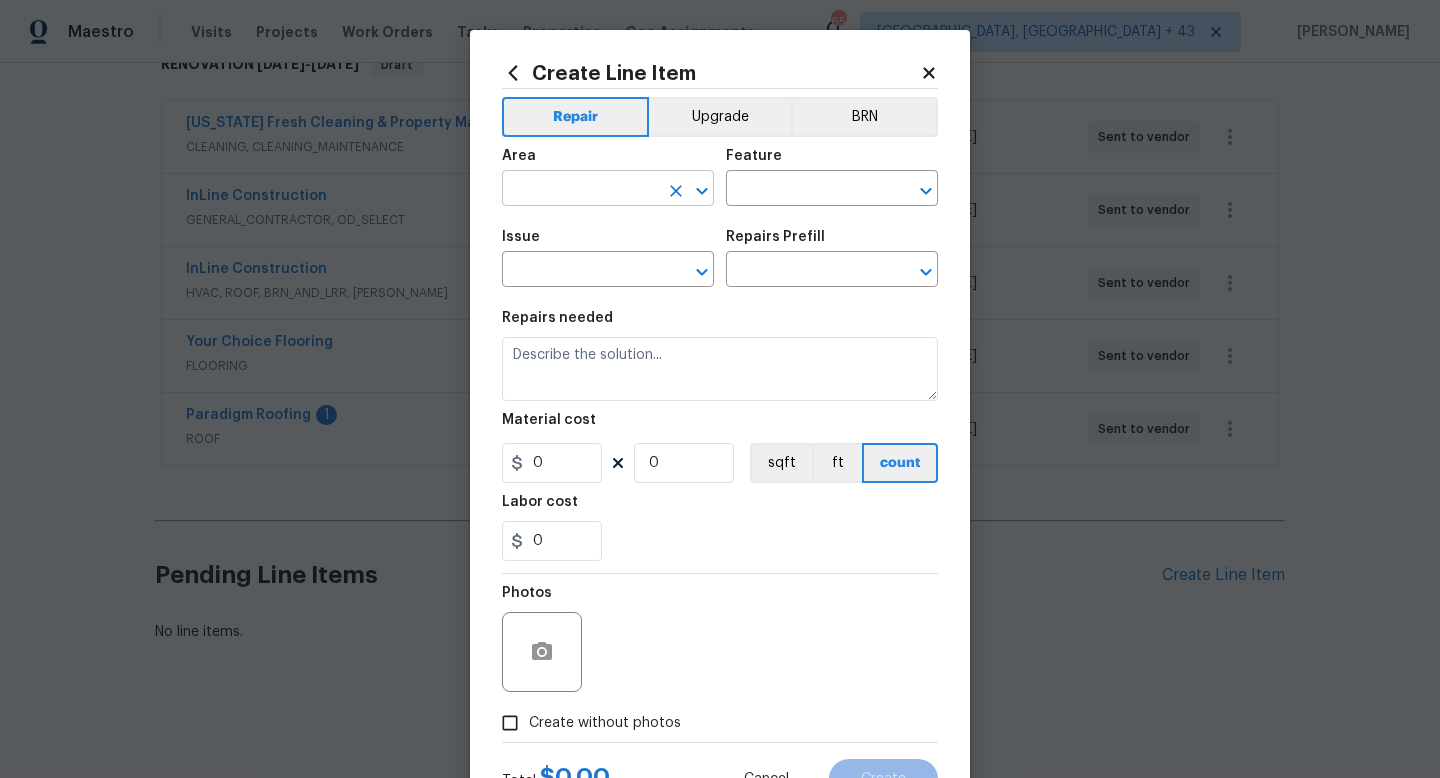 click at bounding box center [580, 190] 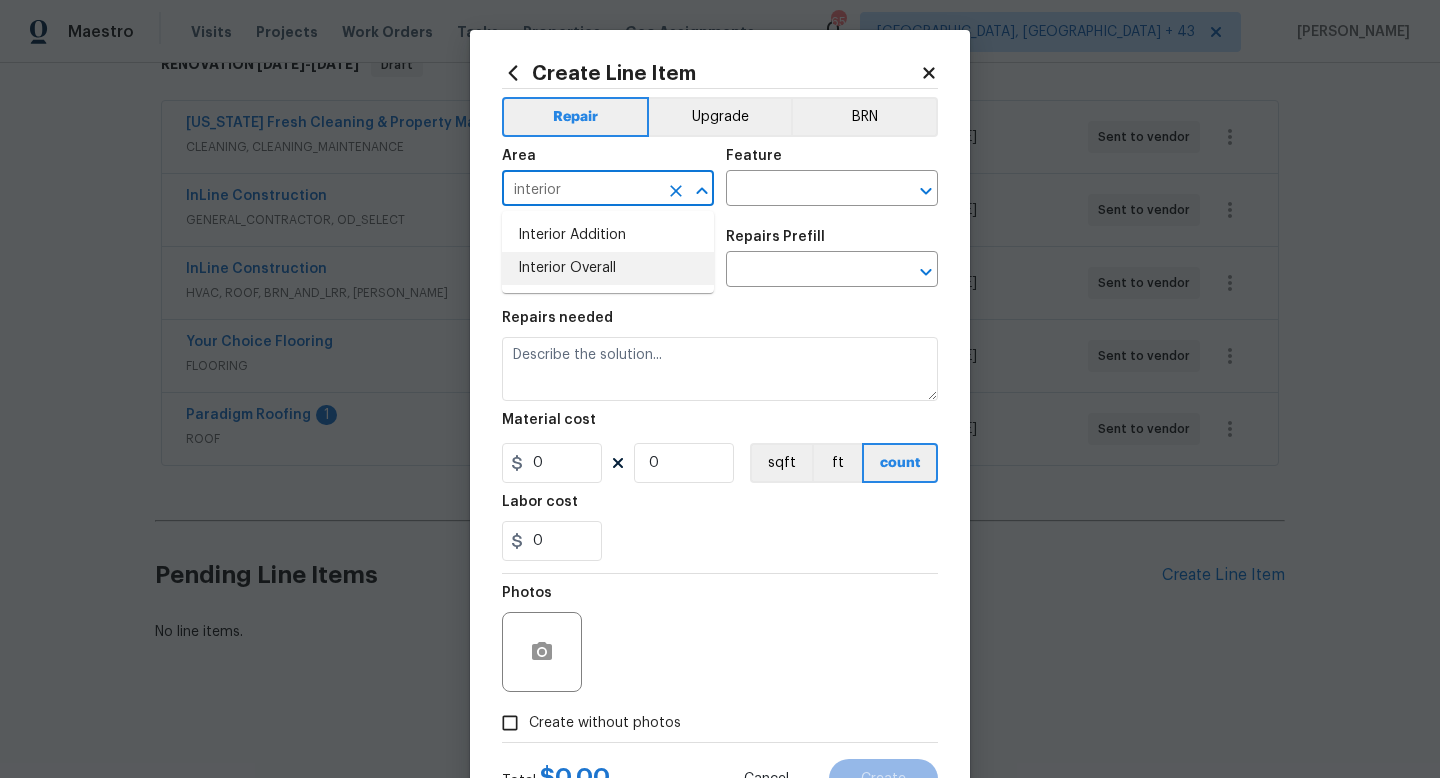 click on "Interior Overall" at bounding box center [608, 268] 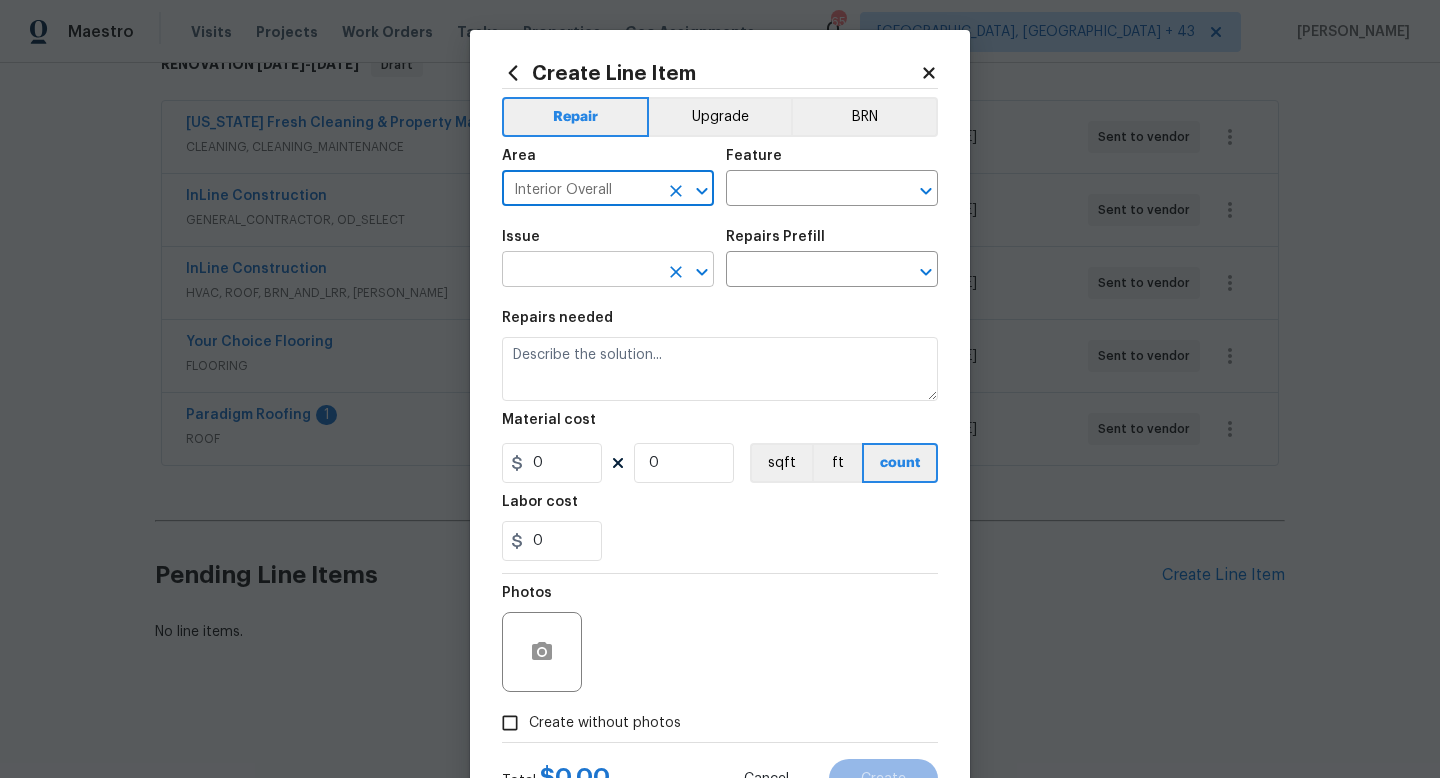 type on "Interior Overall" 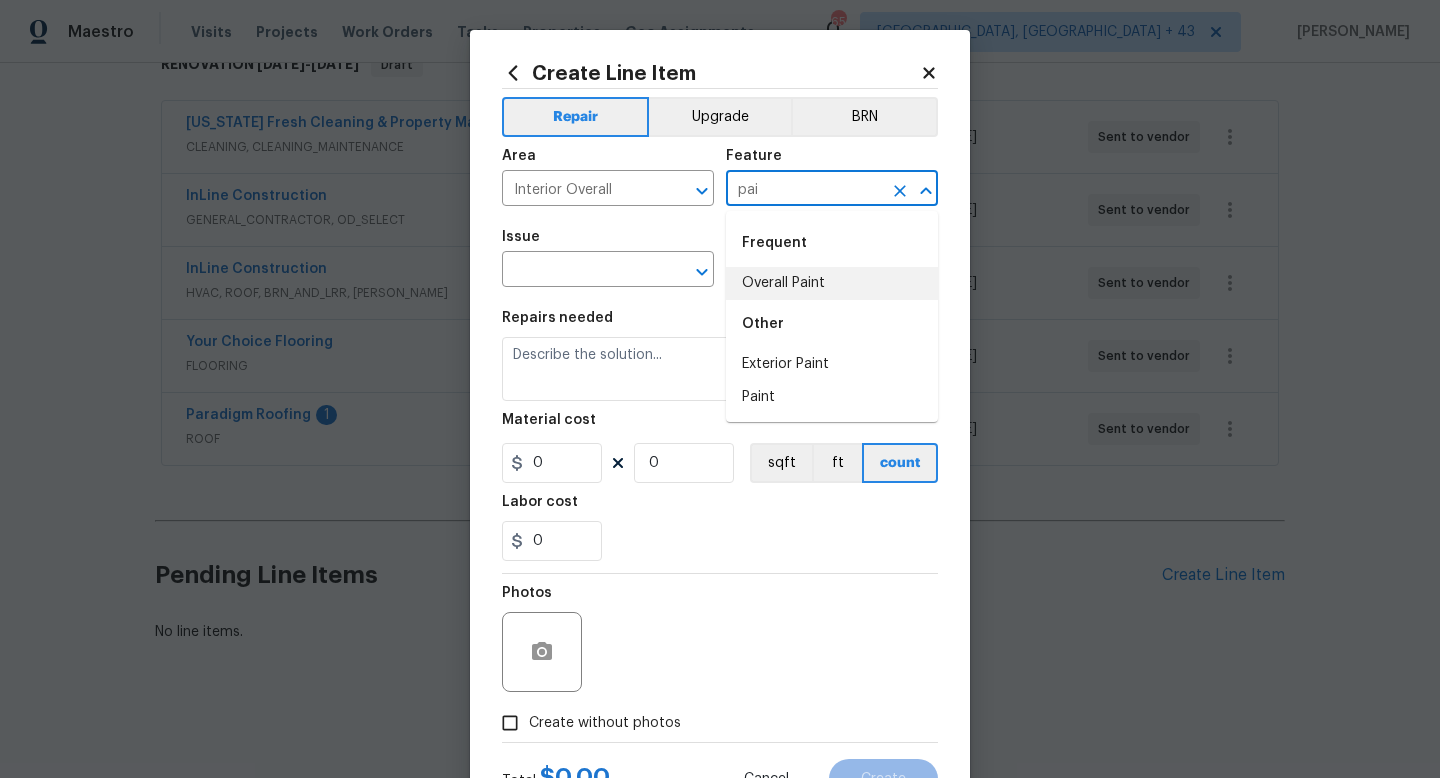 click on "Overall Paint" at bounding box center (832, 283) 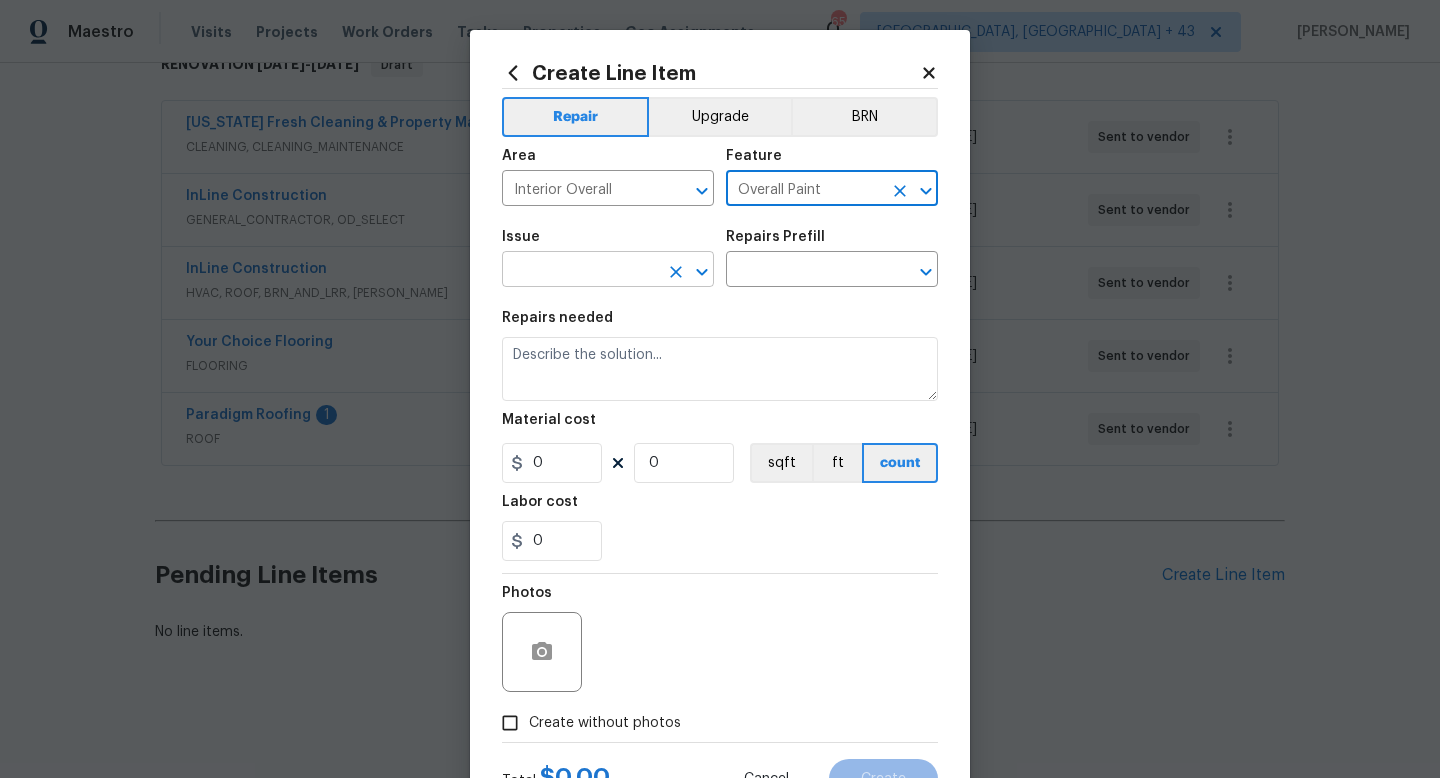 type on "Overall Paint" 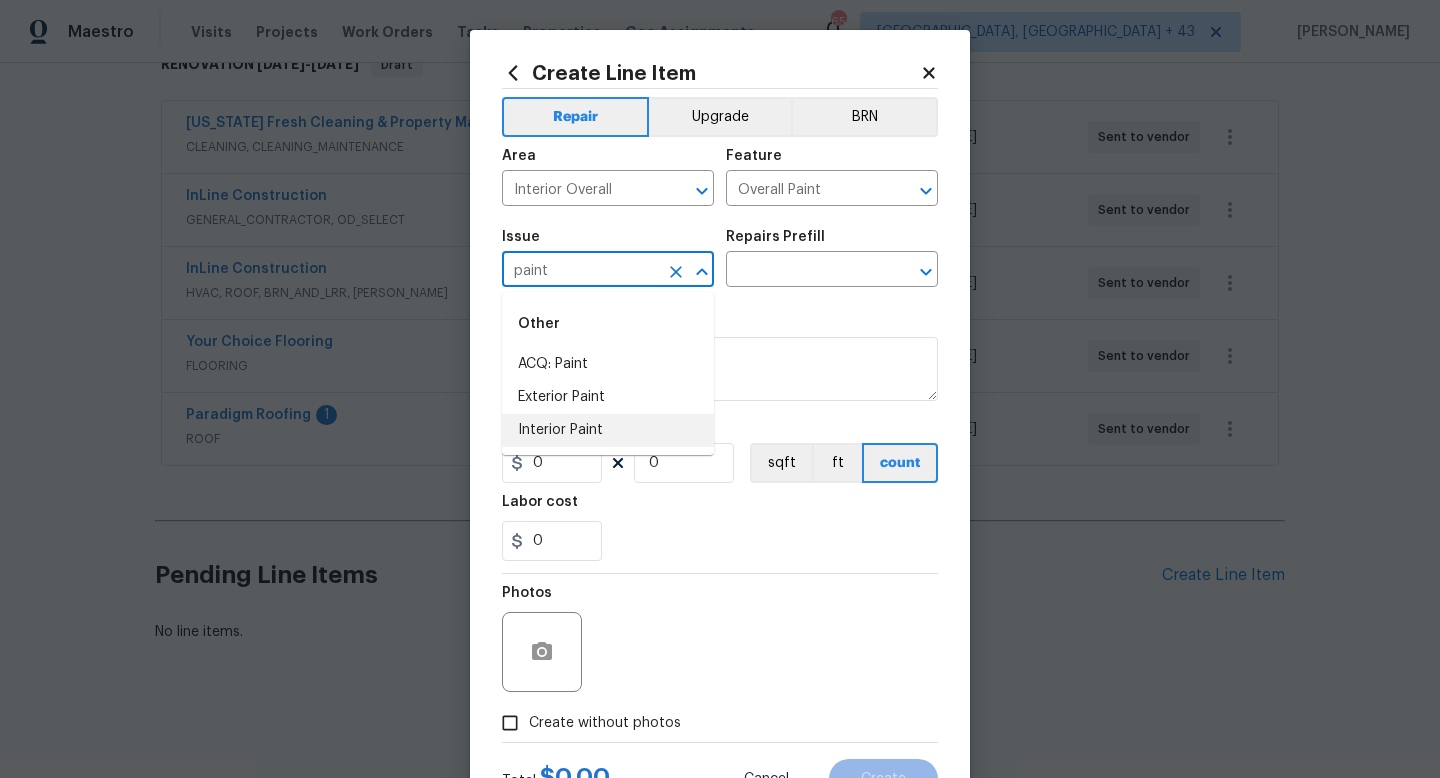 click on "Interior Paint" at bounding box center [608, 430] 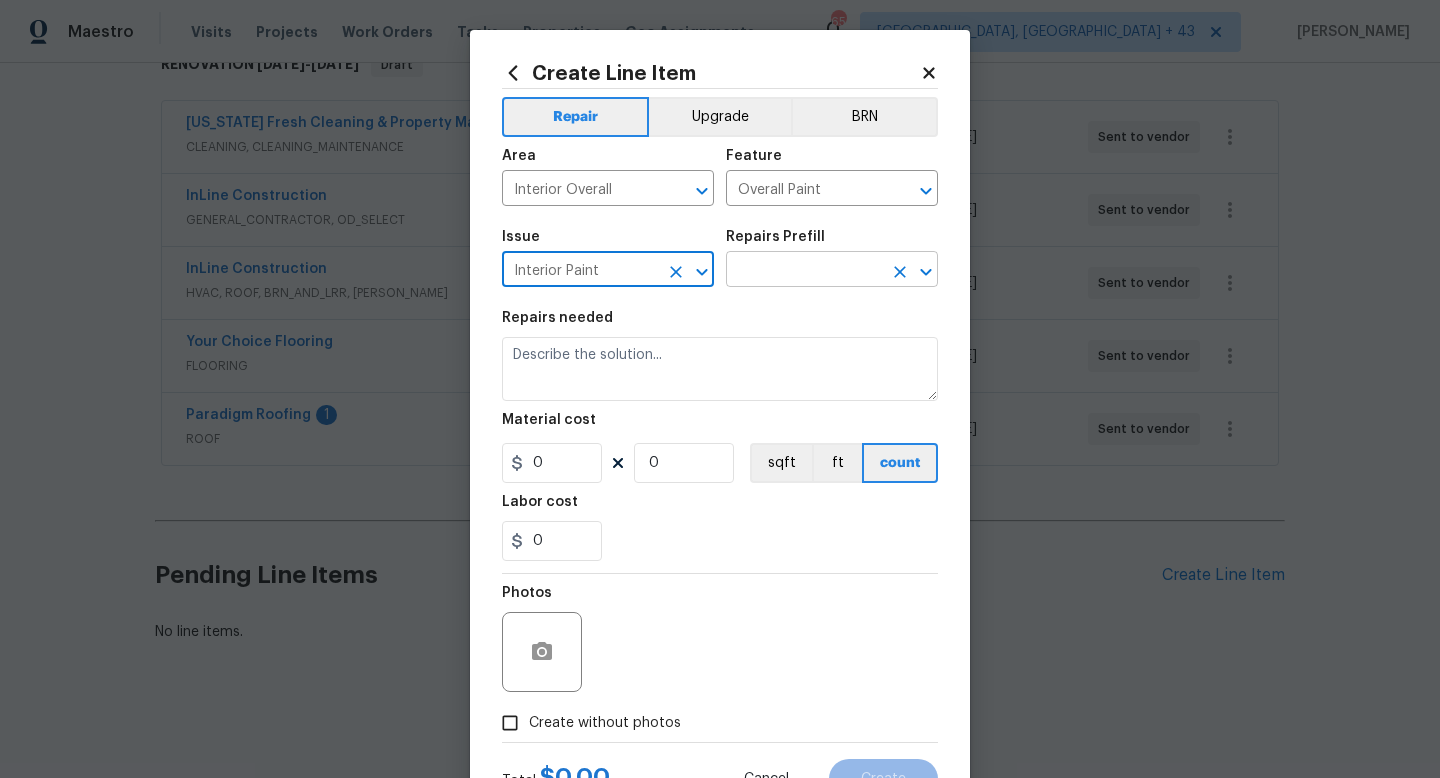type on "Interior Paint" 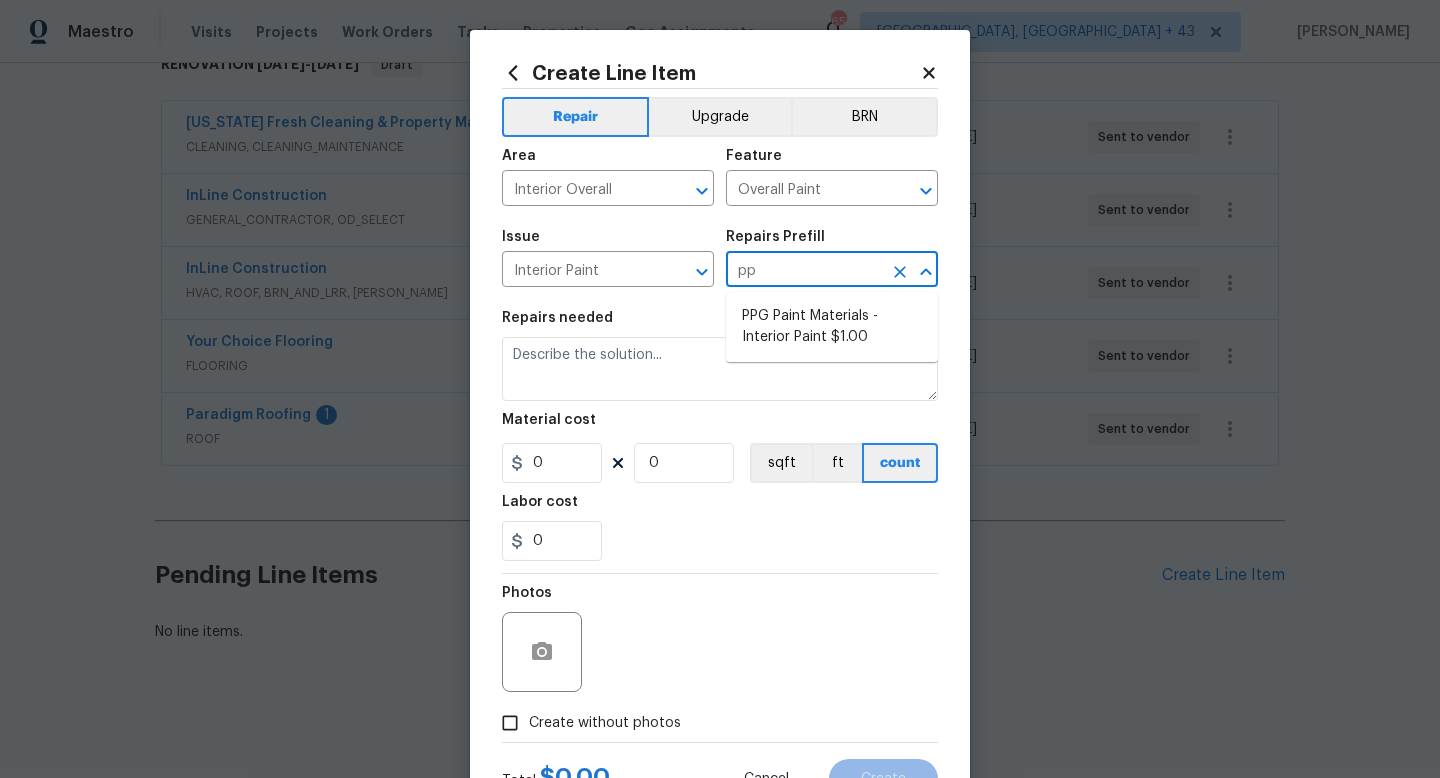 type on "ppg" 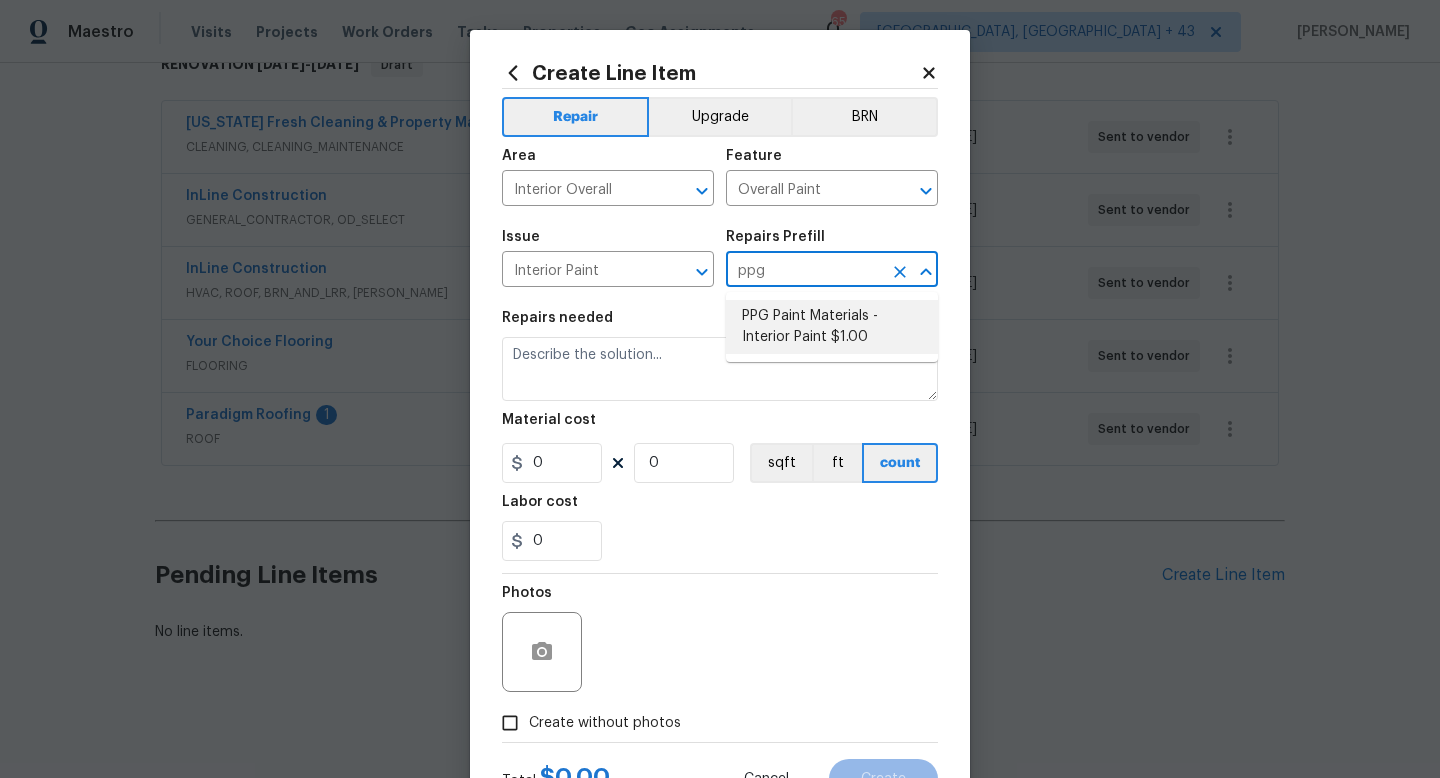 click on "PPG Paint Materials - Interior Paint $1.00" at bounding box center [832, 327] 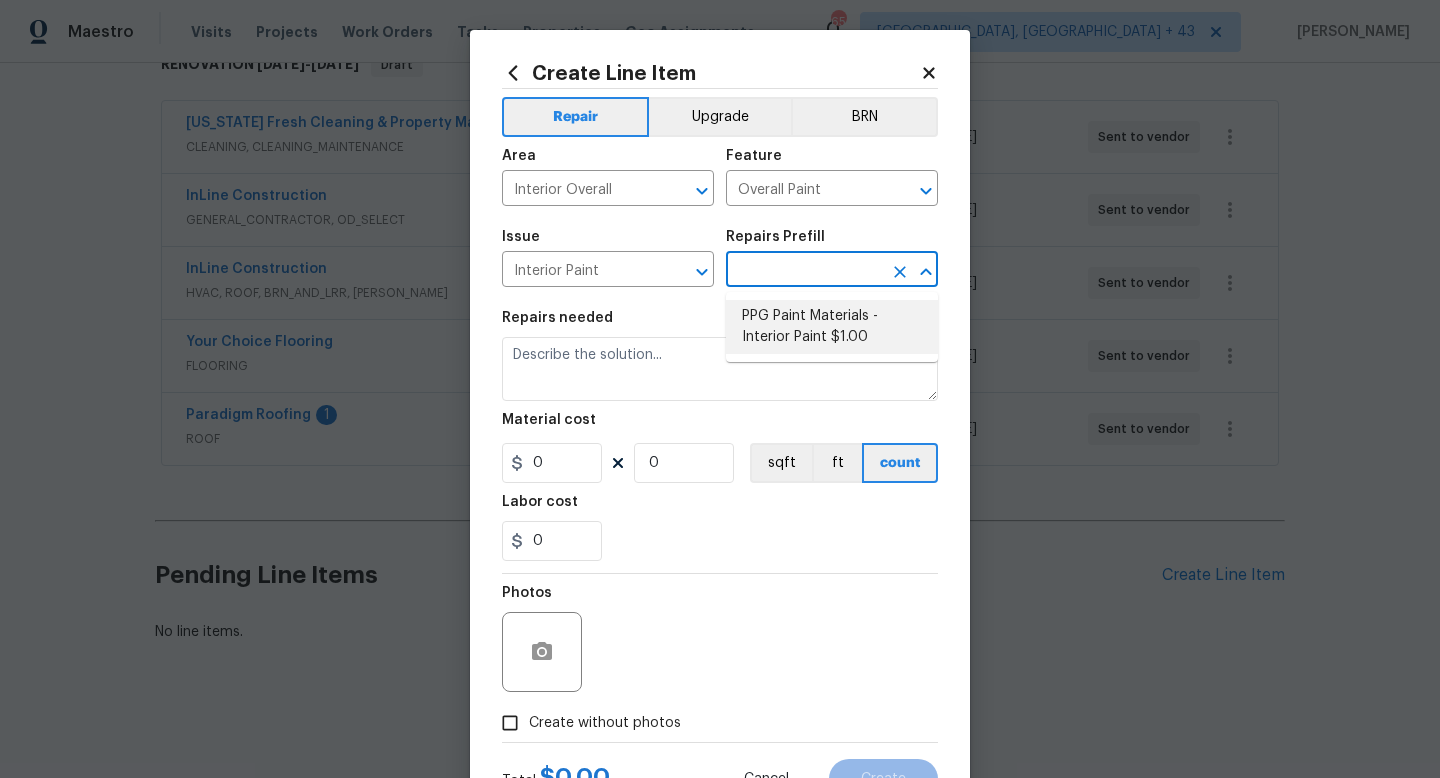 type on "PPG Paint Materials - Interior Paint $1.00" 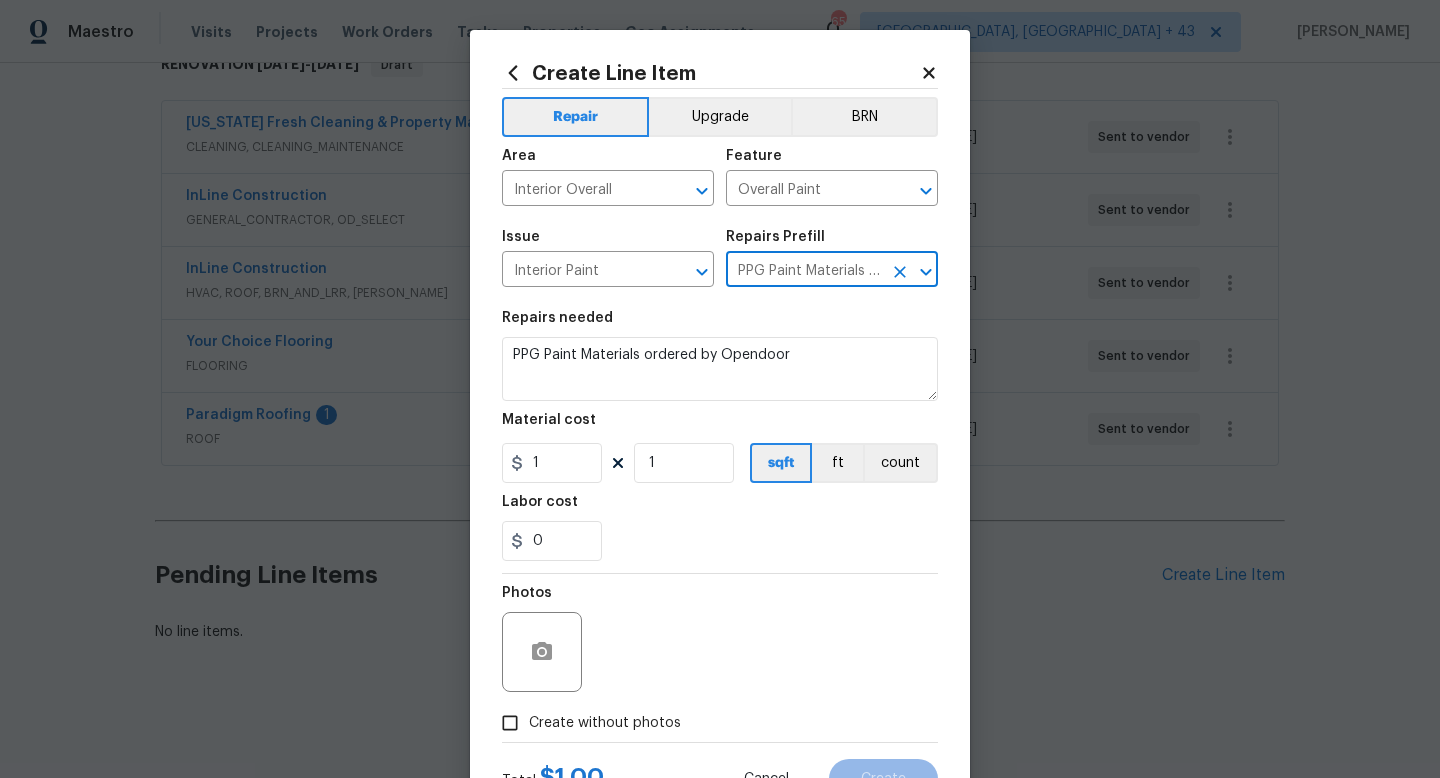 type on "PPG Paint Materials - Interior Paint $1.00" 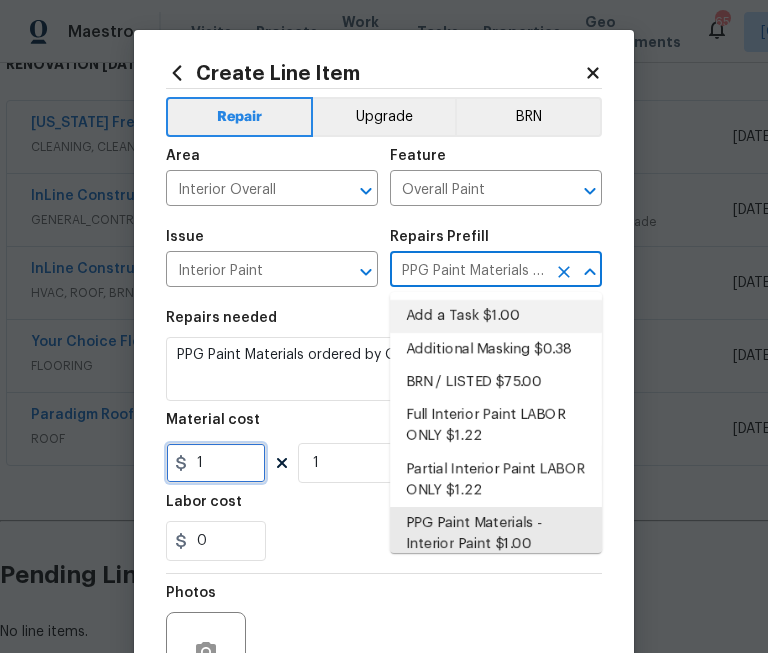click on "1" at bounding box center [216, 463] 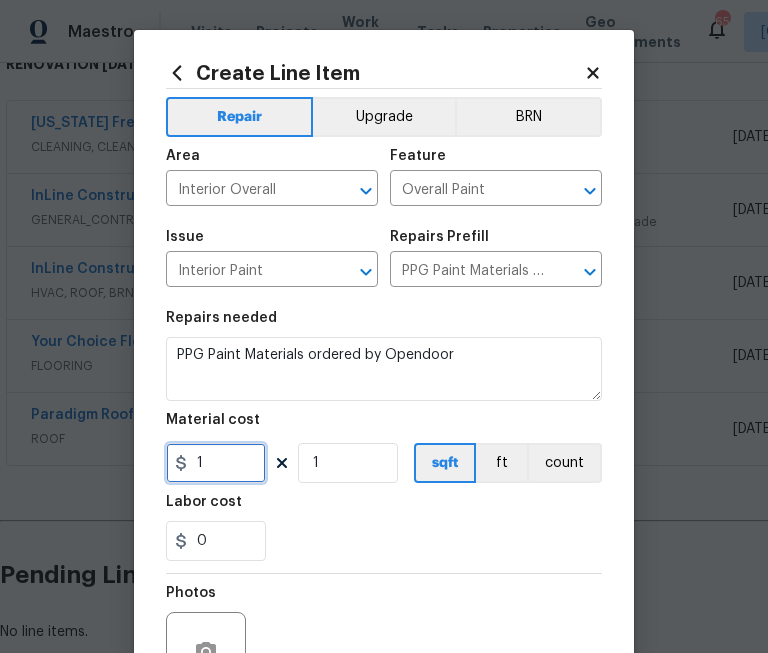 paste on "919.04" 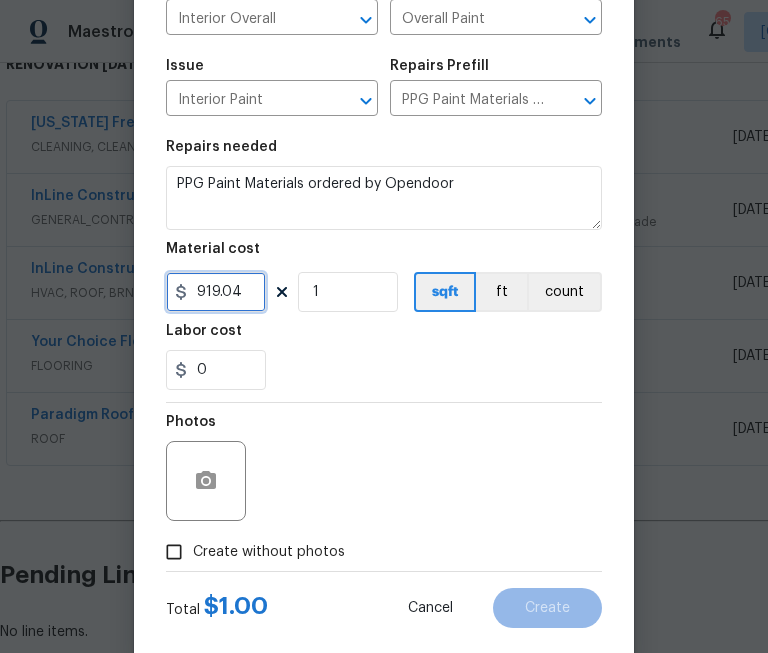 scroll, scrollTop: 199, scrollLeft: 0, axis: vertical 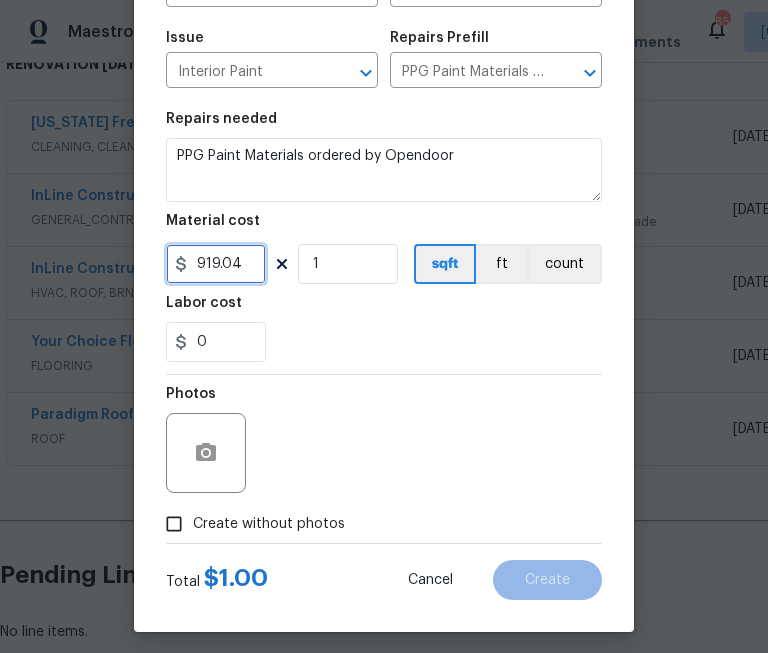 type on "919.04" 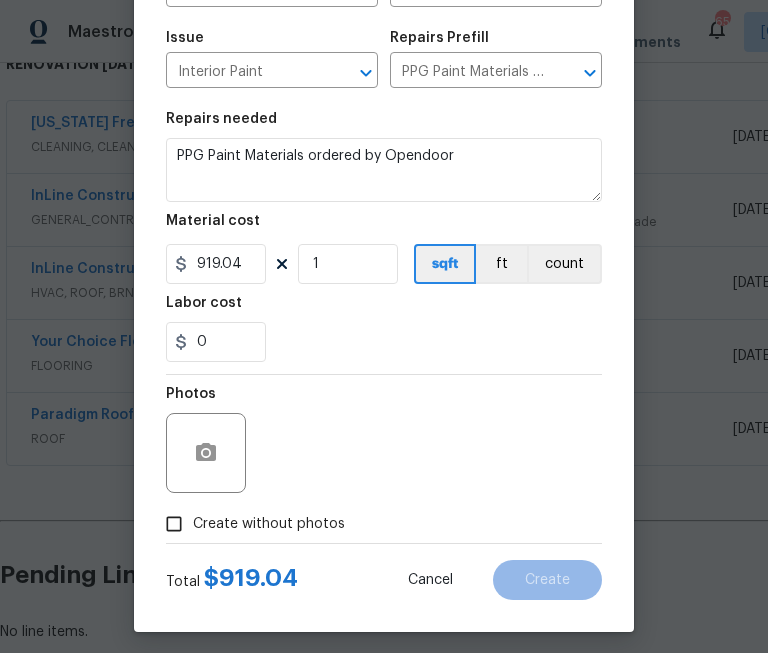 click on "Create without photos" at bounding box center [269, 524] 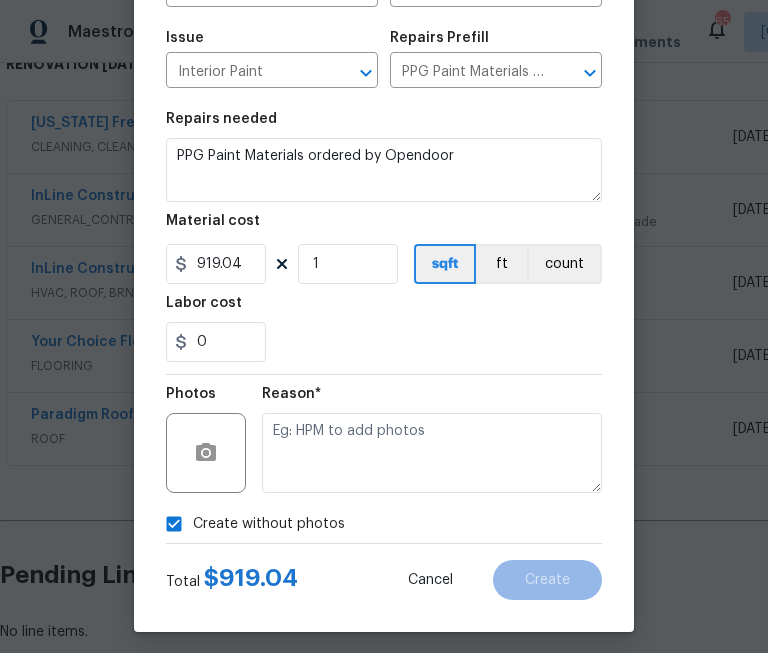 click on "Reason*" at bounding box center (432, 400) 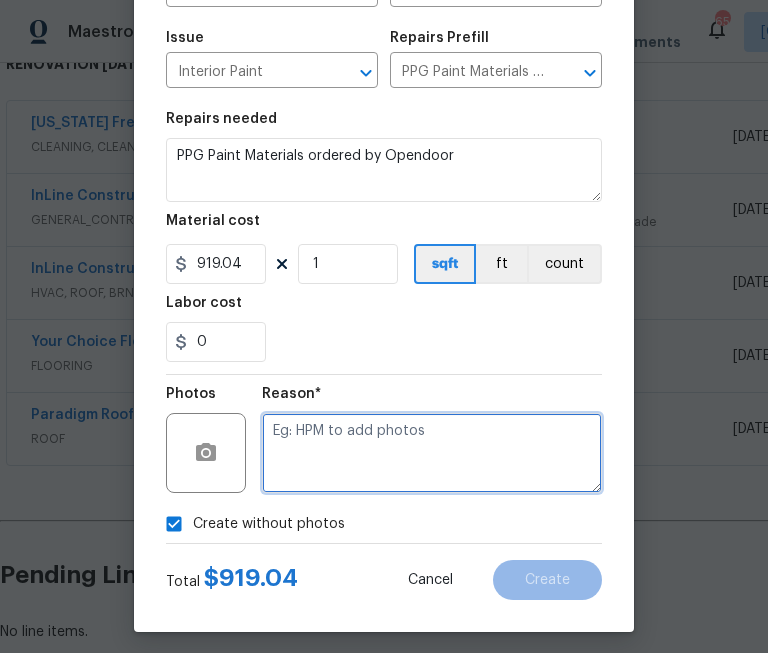click at bounding box center [432, 453] 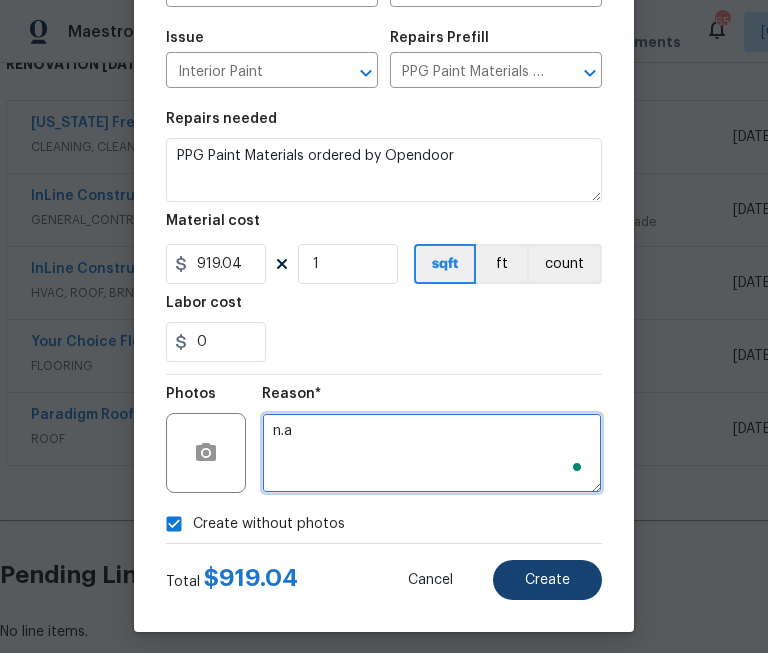 type on "n.a" 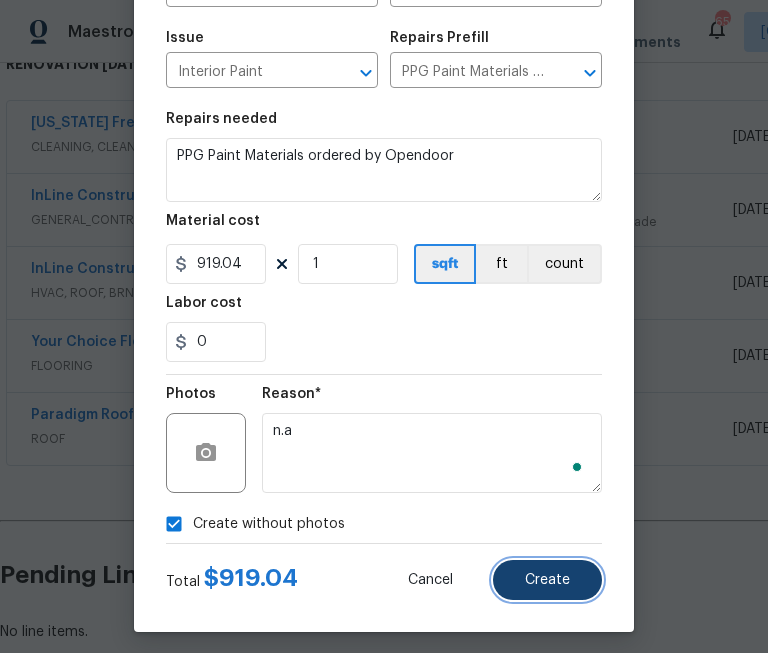 click on "Create" at bounding box center [547, 580] 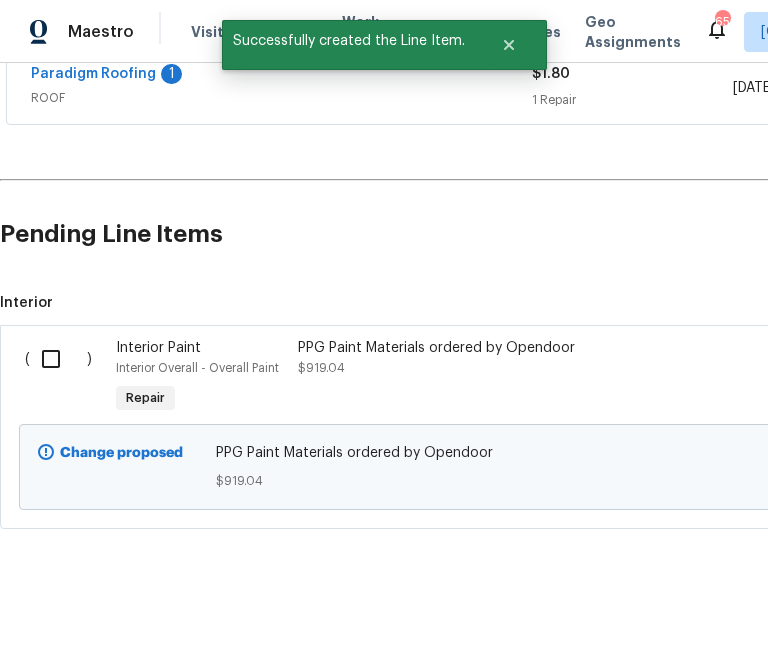 scroll, scrollTop: 699, scrollLeft: 0, axis: vertical 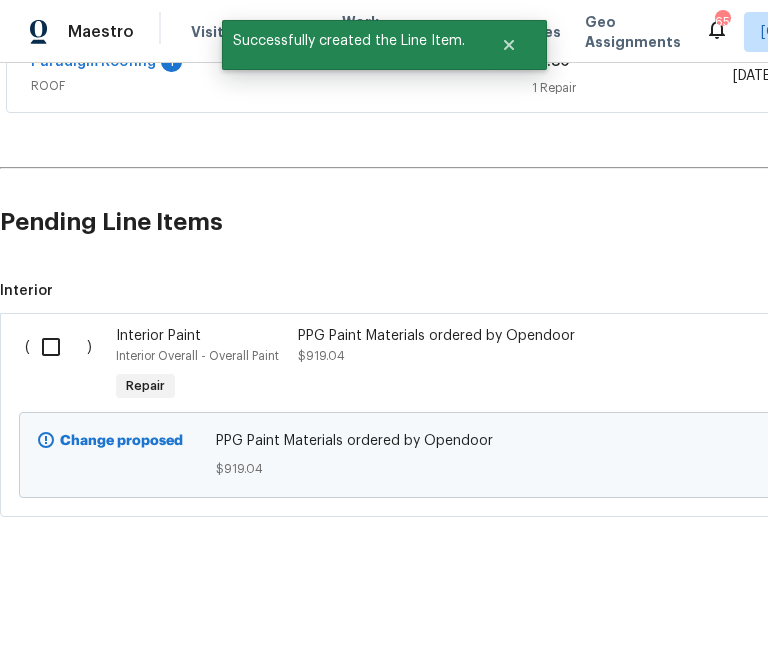 click at bounding box center [58, 347] 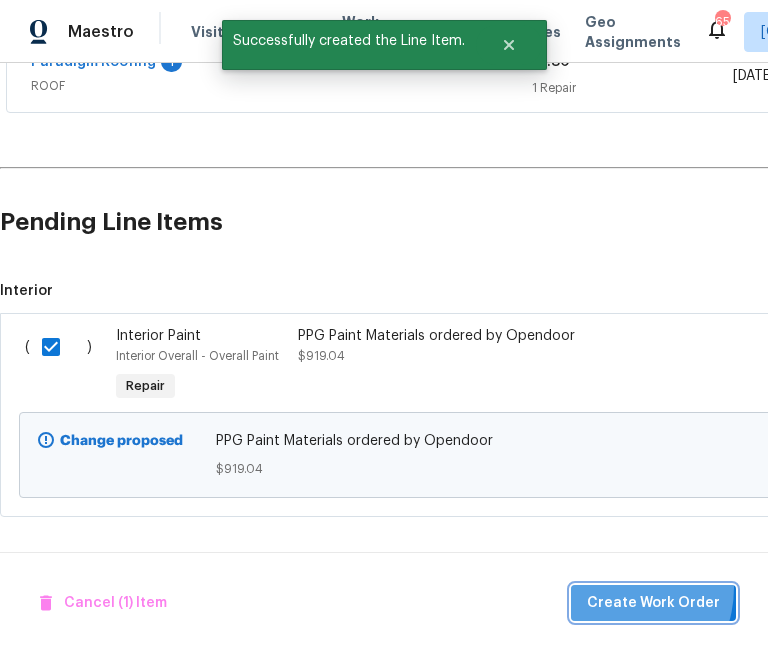 click on "Create Work Order" at bounding box center (653, 603) 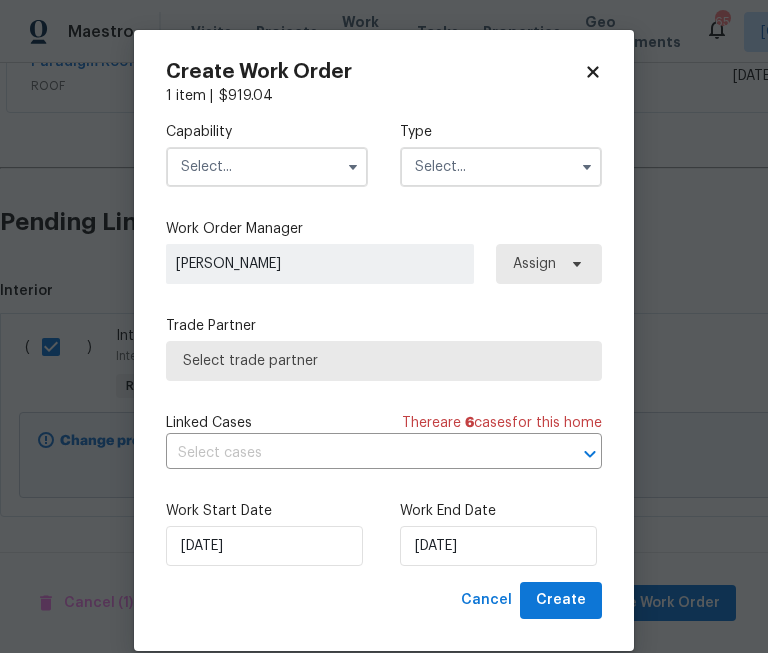 click at bounding box center [267, 167] 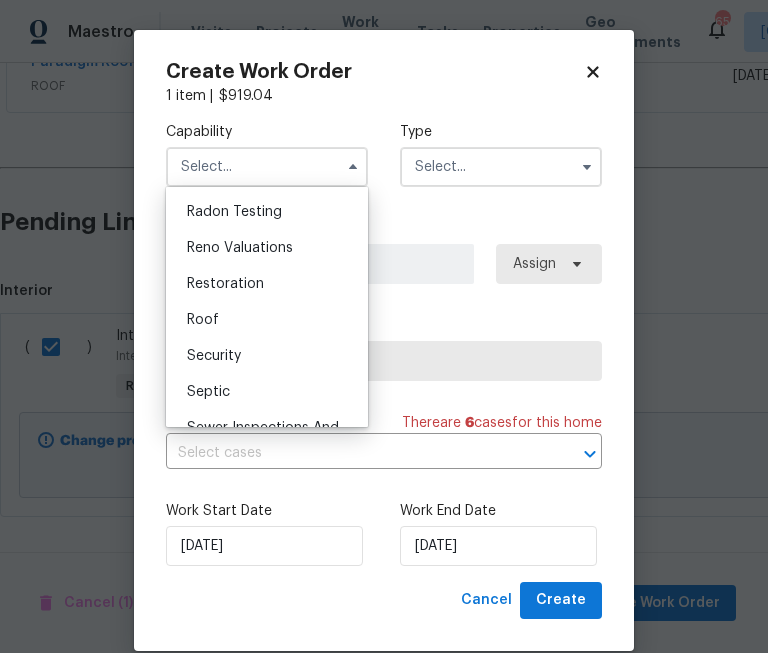 scroll, scrollTop: 2226, scrollLeft: 0, axis: vertical 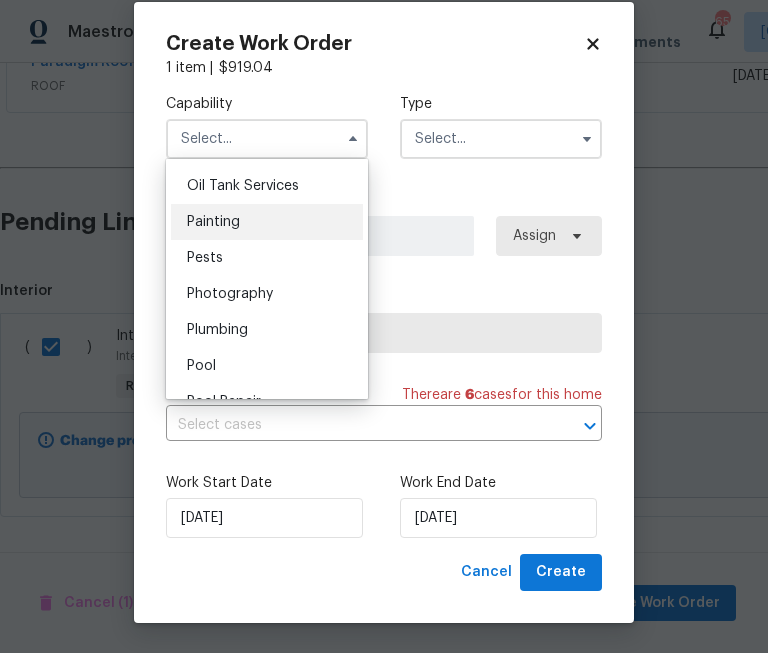 click on "Painting" at bounding box center [213, 222] 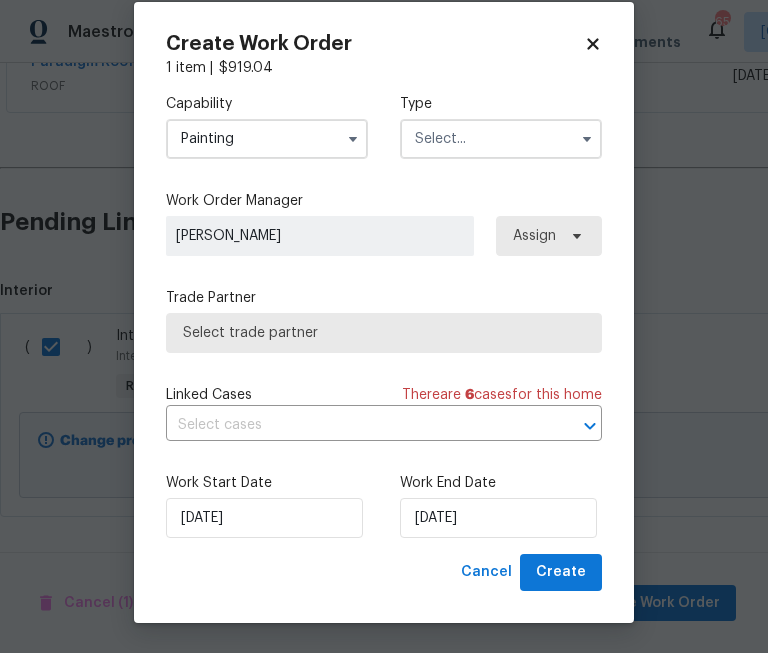 click at bounding box center [501, 139] 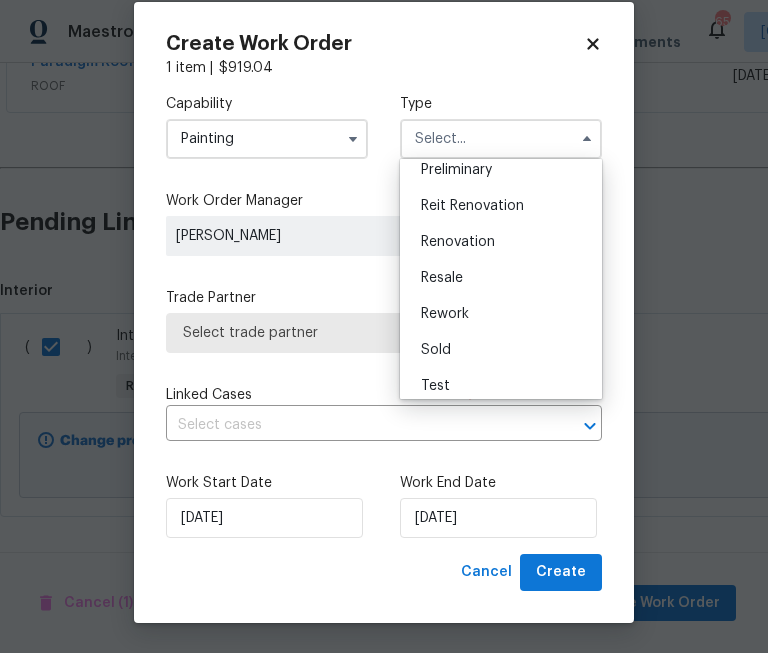 scroll, scrollTop: 454, scrollLeft: 0, axis: vertical 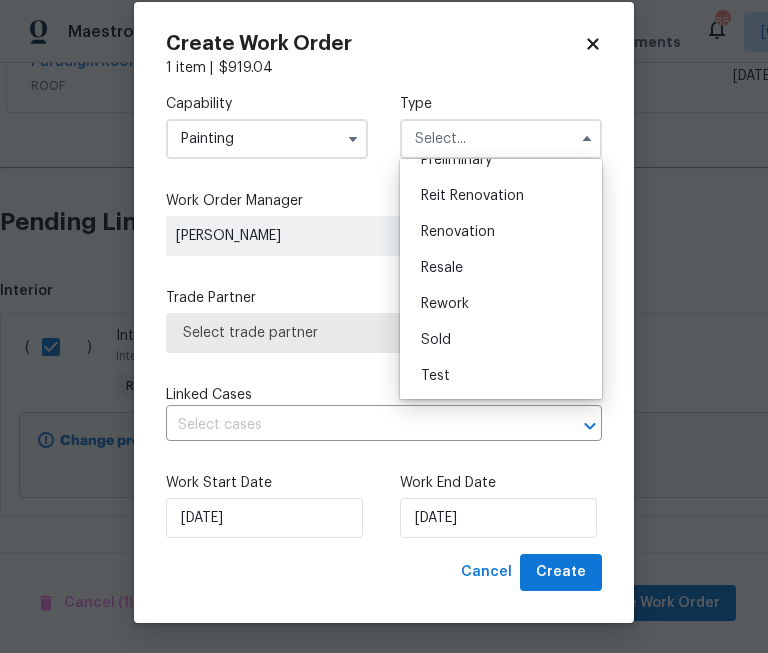 drag, startPoint x: 476, startPoint y: 223, endPoint x: 521, endPoint y: 225, distance: 45.044422 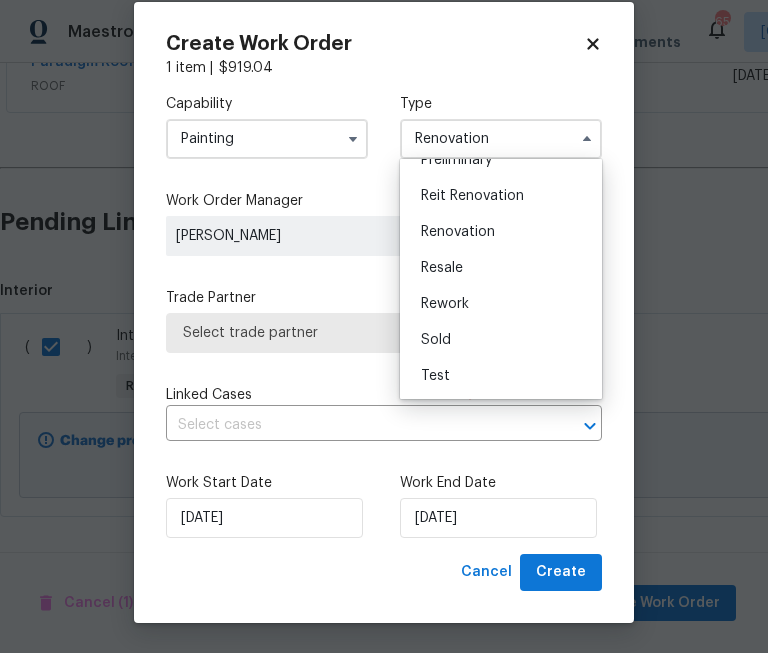 scroll, scrollTop: 0, scrollLeft: 0, axis: both 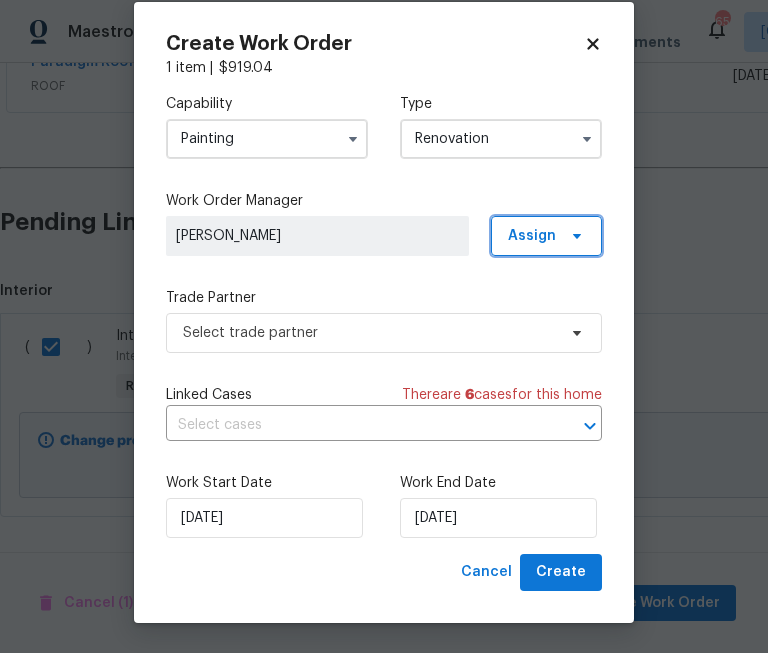 click at bounding box center (574, 236) 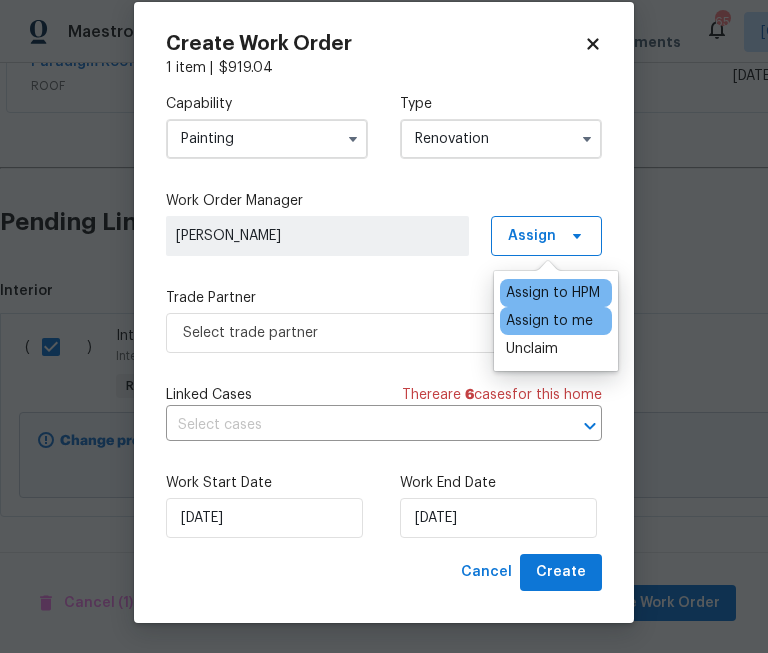 click on "Assign to me" at bounding box center [549, 321] 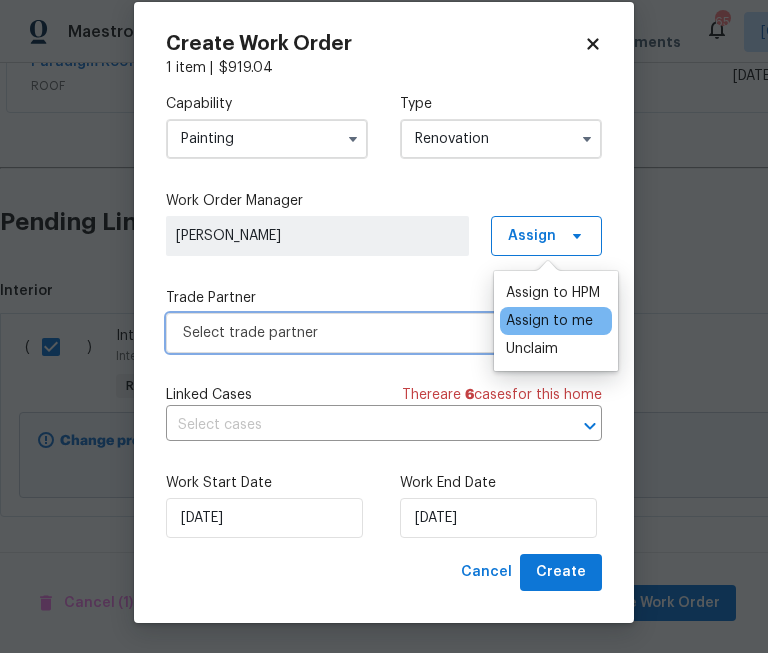 click on "Select trade partner" at bounding box center (369, 333) 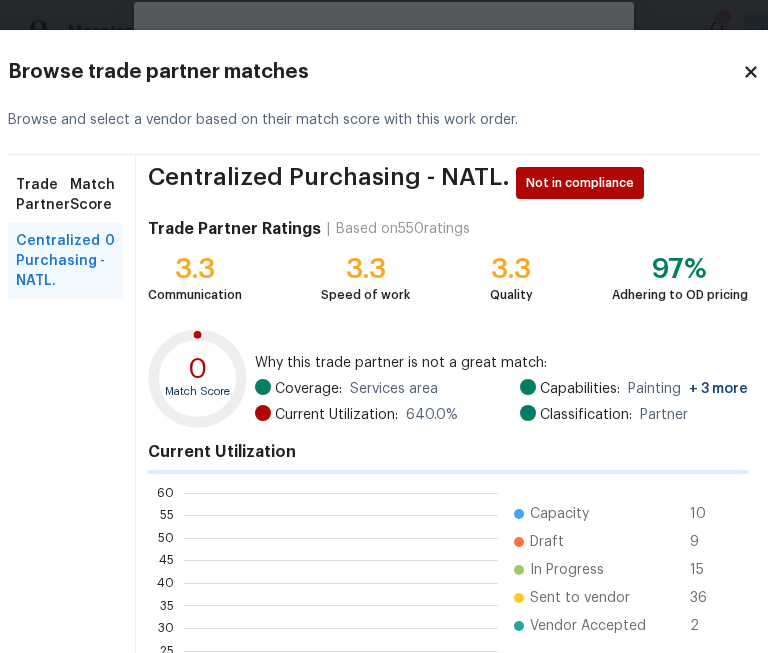 scroll, scrollTop: 2, scrollLeft: 1, axis: both 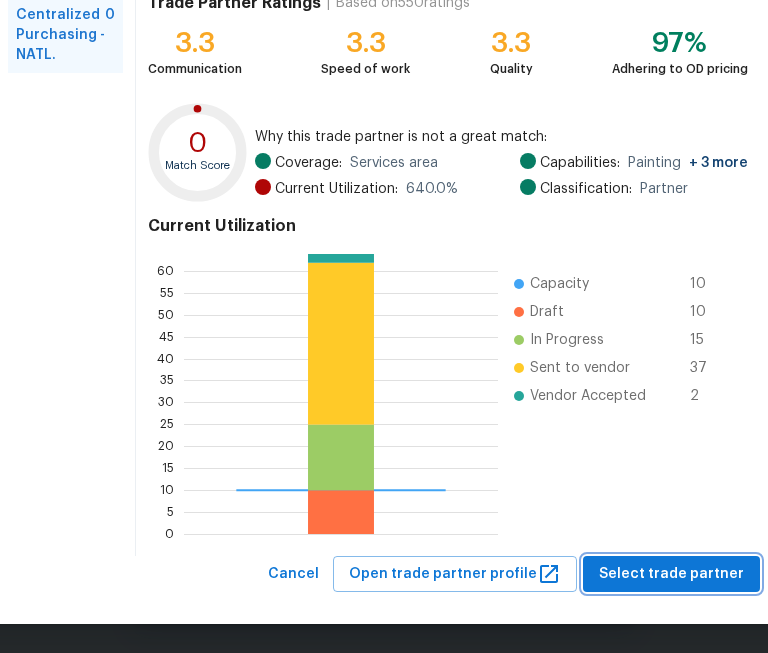 click on "Select trade partner" at bounding box center (671, 574) 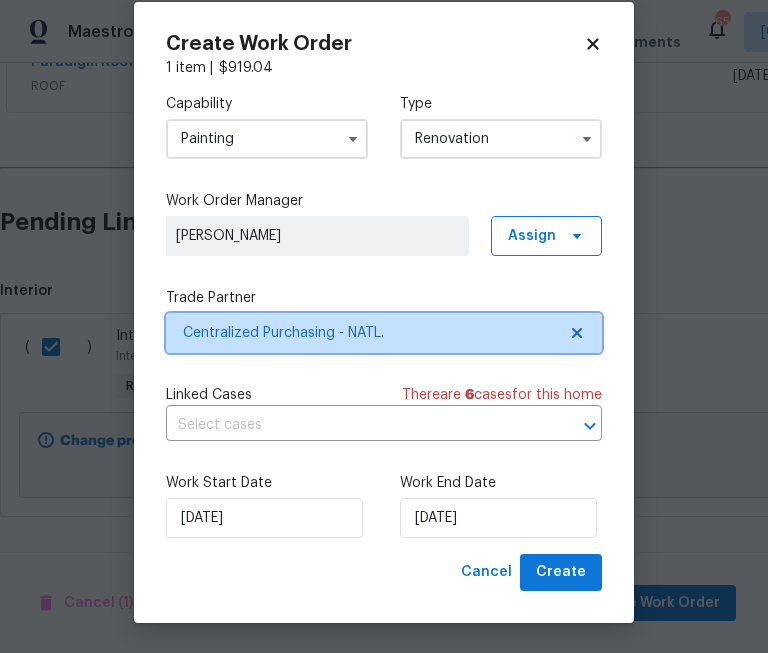 scroll, scrollTop: 0, scrollLeft: 0, axis: both 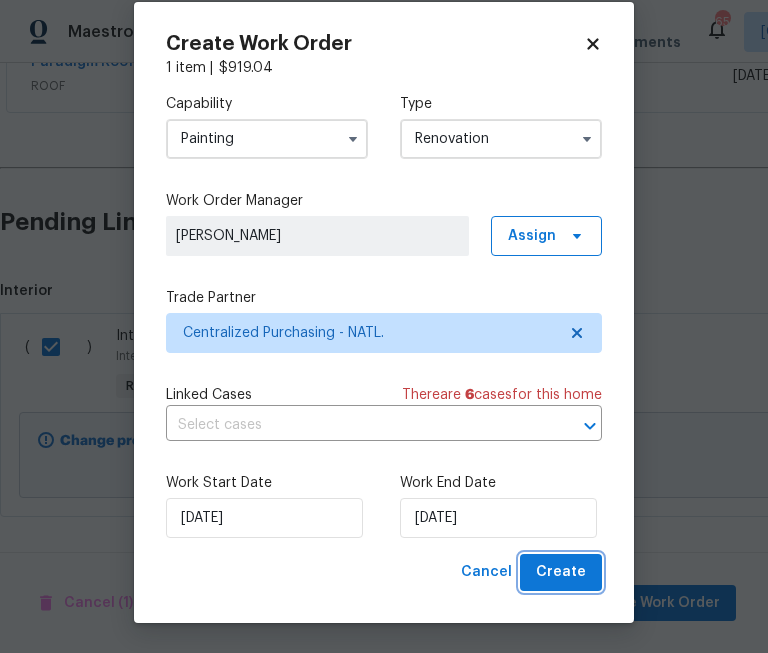 click on "Create" at bounding box center [561, 572] 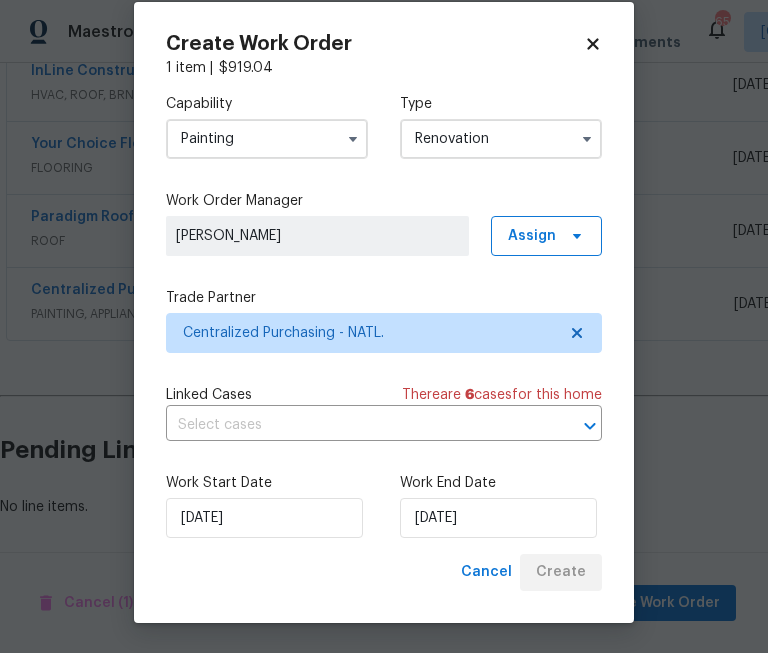 scroll, scrollTop: 544, scrollLeft: 0, axis: vertical 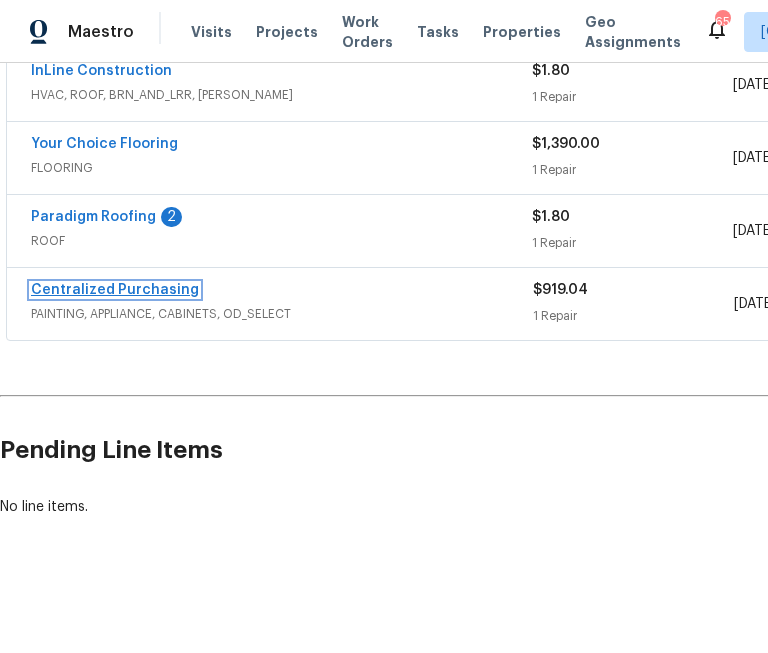 click on "Centralized Purchasing" at bounding box center [115, 290] 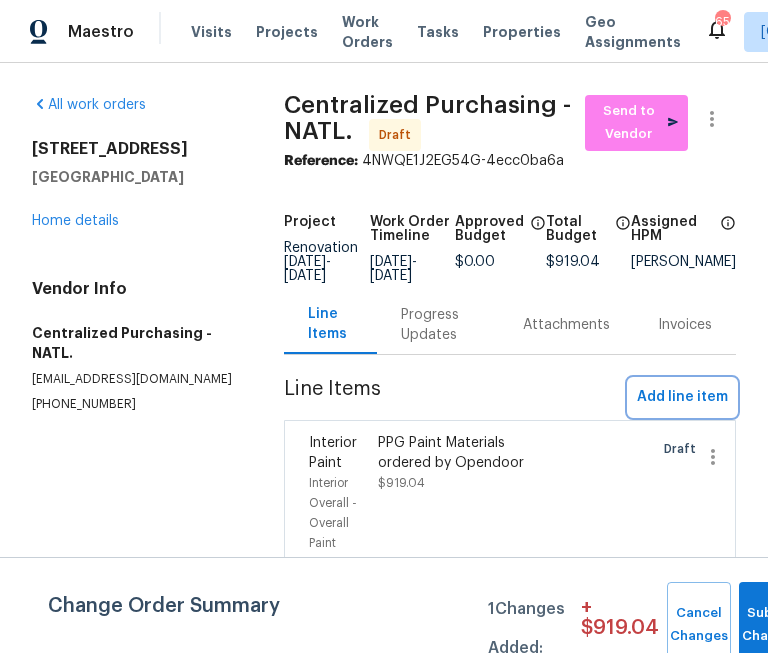 click on "Add line item" at bounding box center (682, 397) 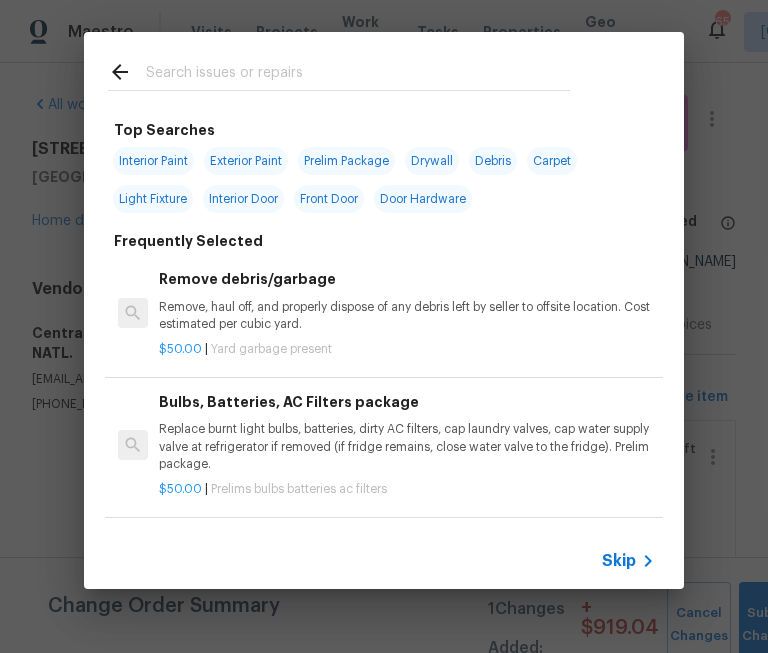 click on "Skip" at bounding box center (619, 561) 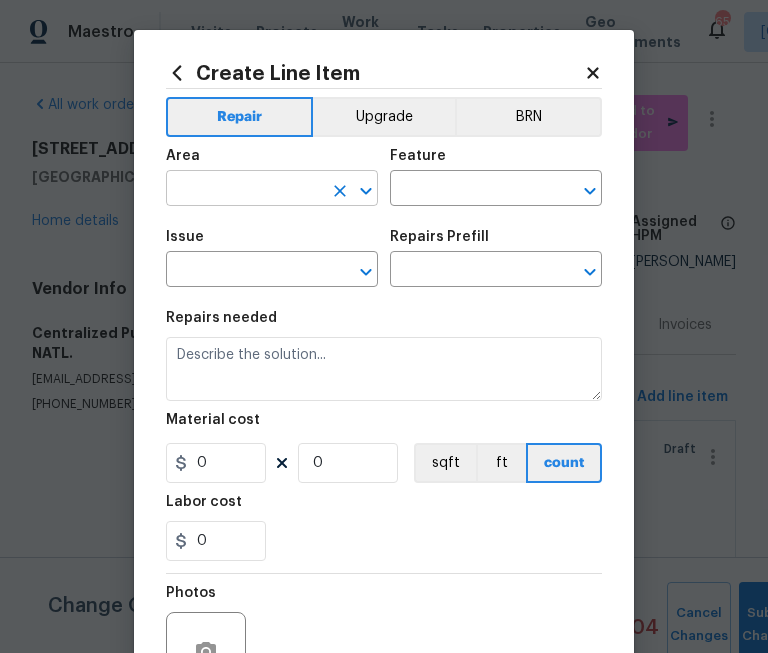 click at bounding box center [244, 190] 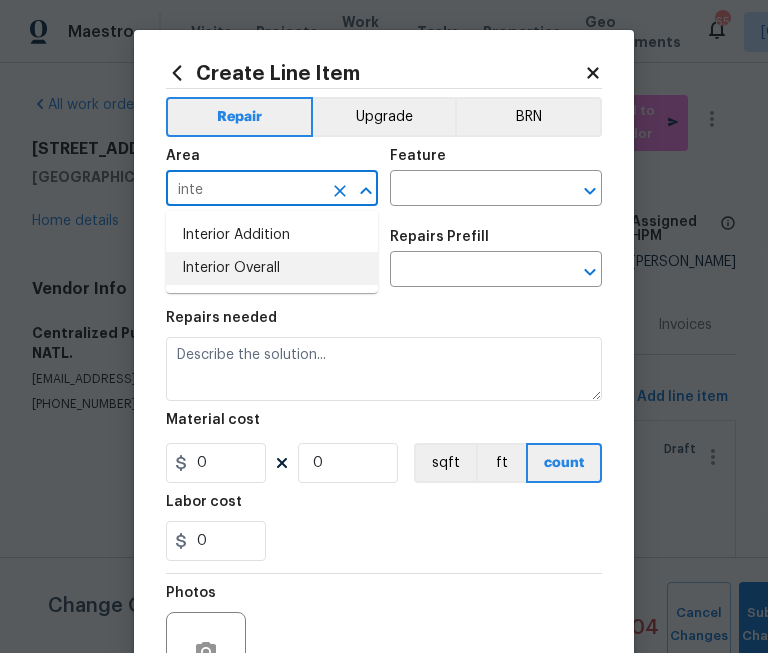 click on "Interior Overall" at bounding box center [272, 268] 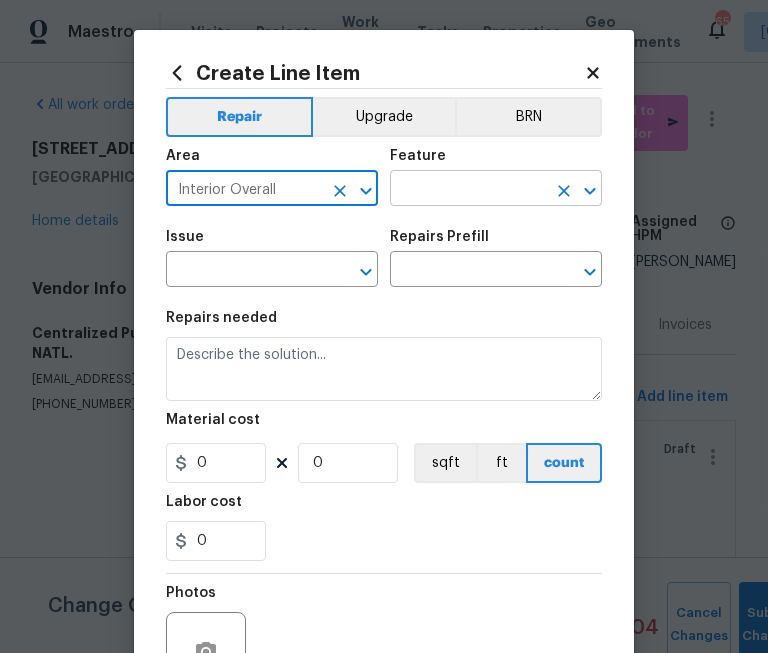 type on "Interior Overall" 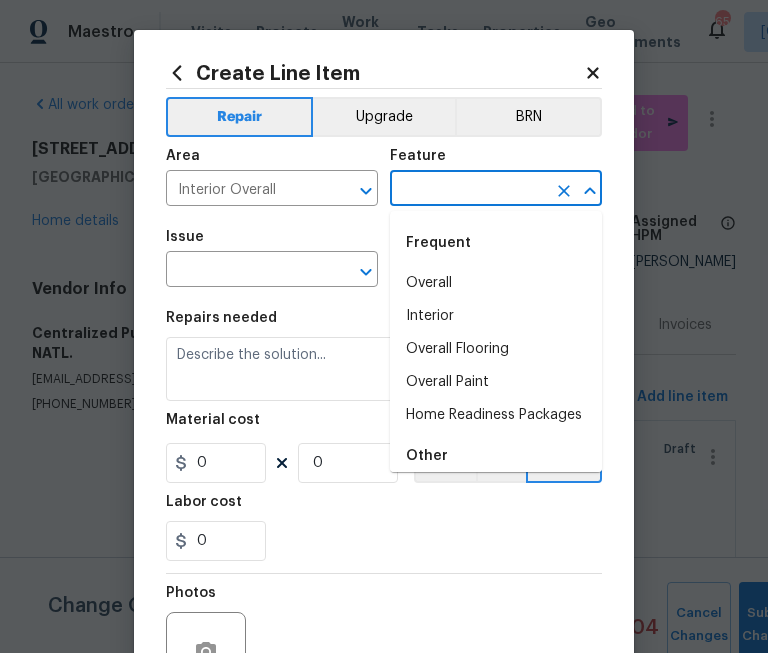 click at bounding box center [468, 190] 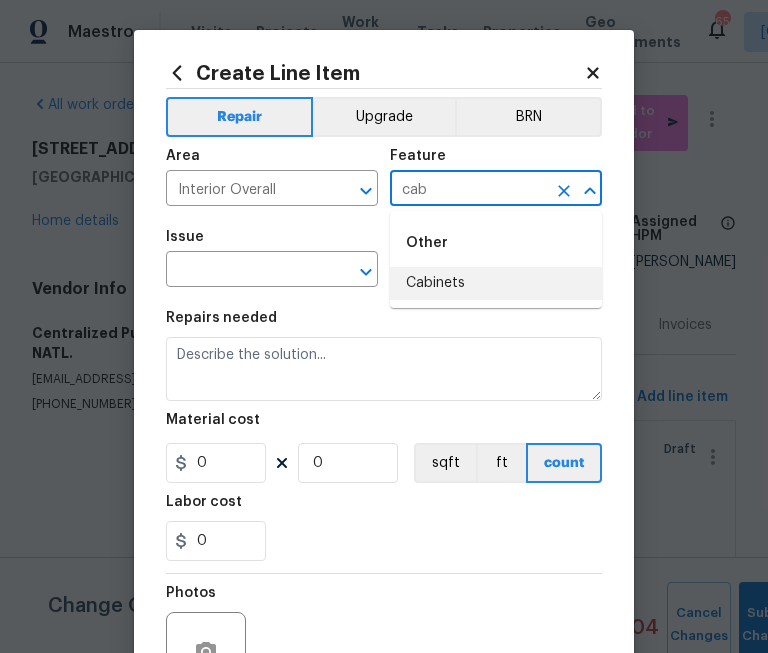 click on "Cabinets" at bounding box center (496, 283) 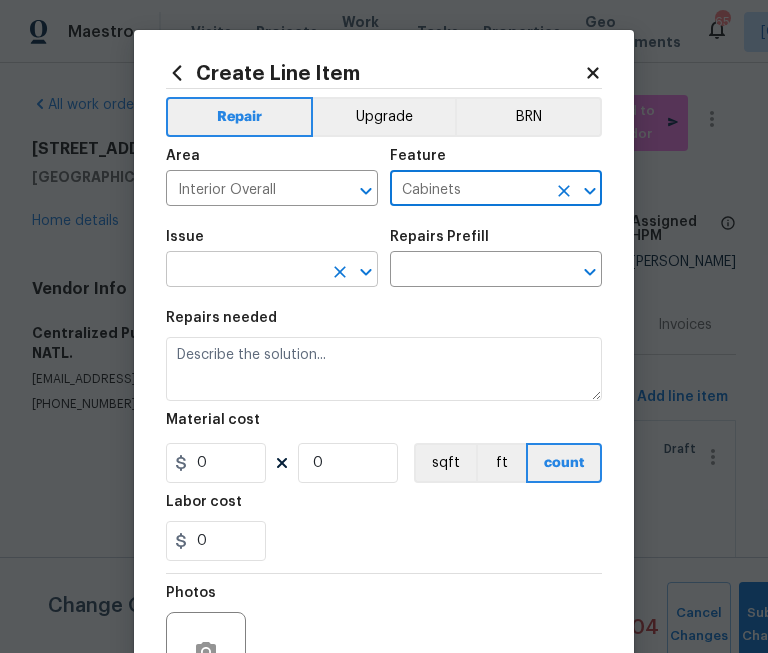 type on "Cabinets" 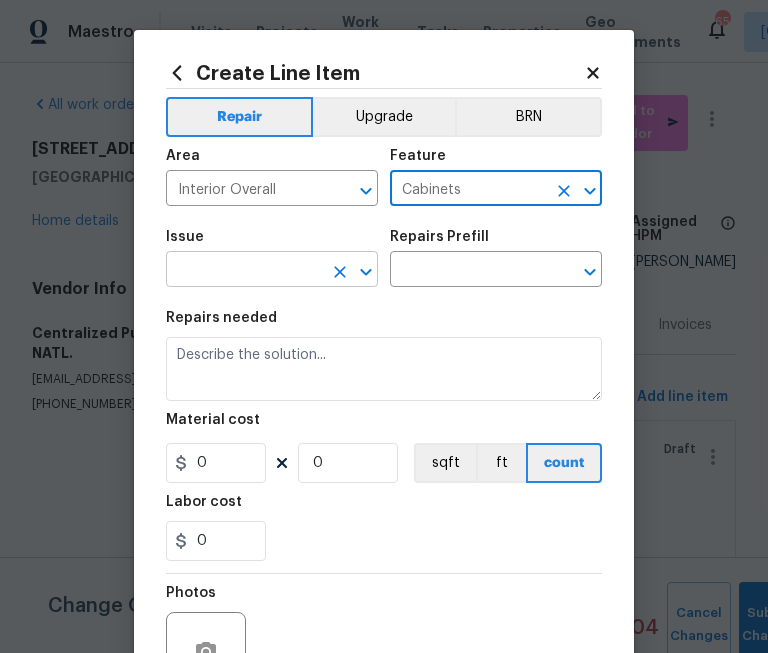 click at bounding box center [244, 271] 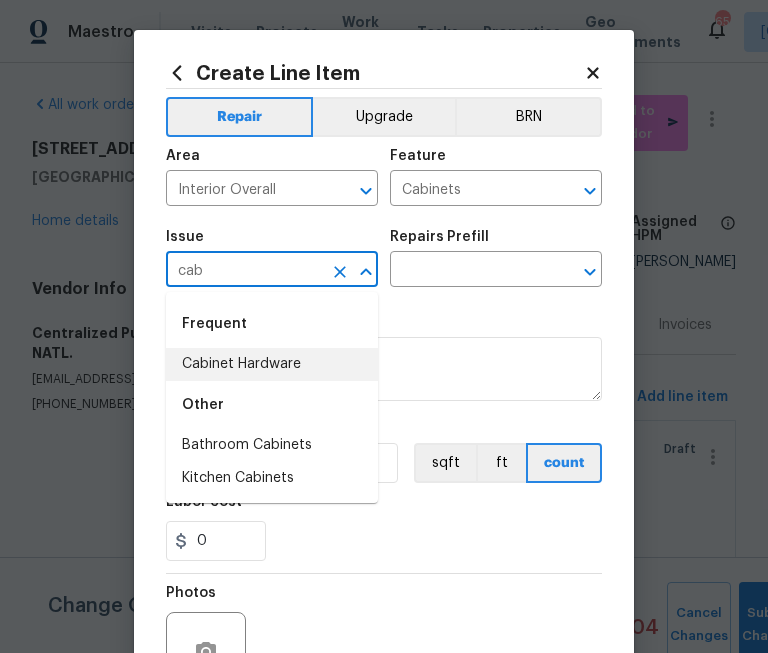 click on "Cabinet Hardware" at bounding box center (272, 364) 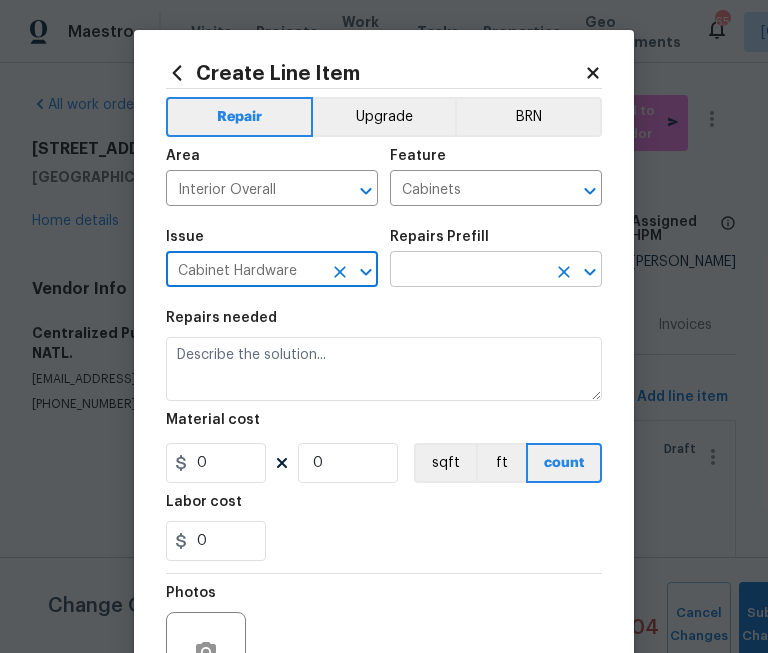 type on "Cabinet Hardware" 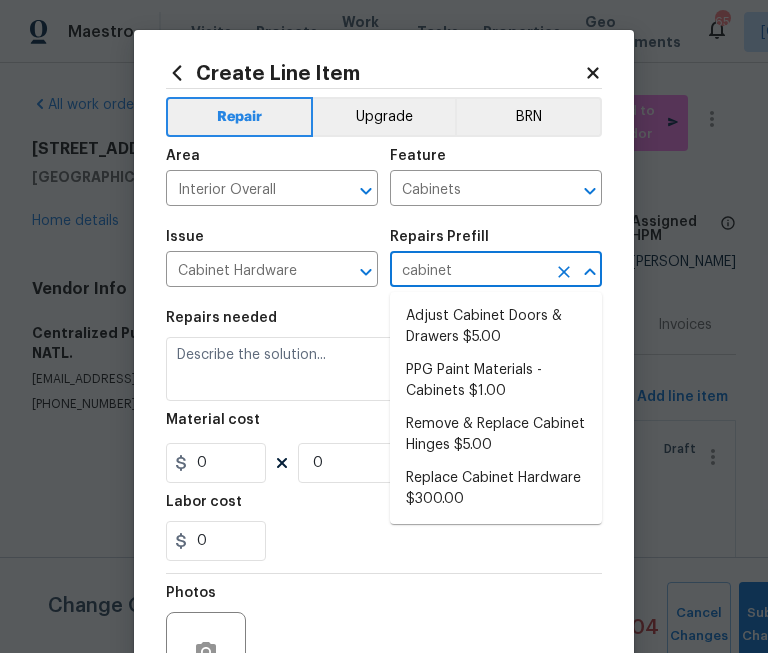 type on "cabinets" 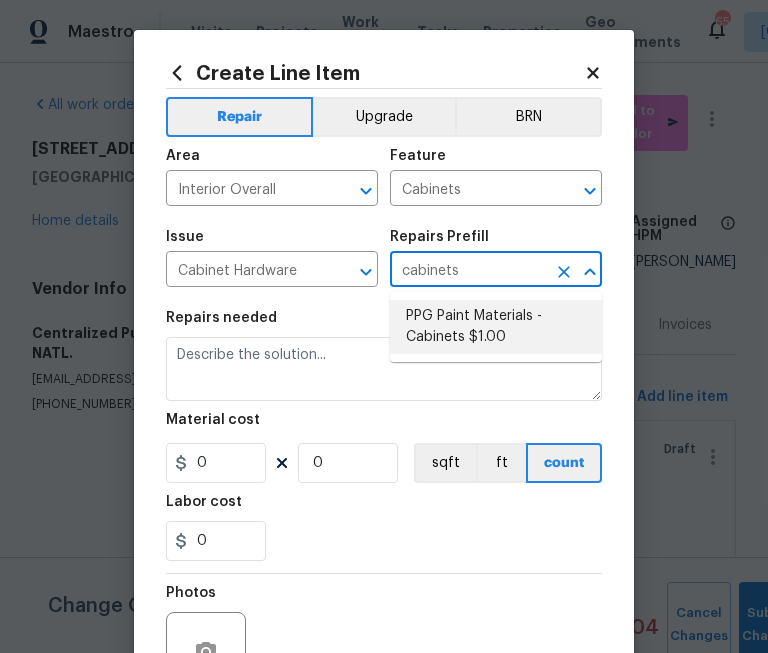 click on "PPG Paint Materials - Cabinets $1.00" at bounding box center (496, 327) 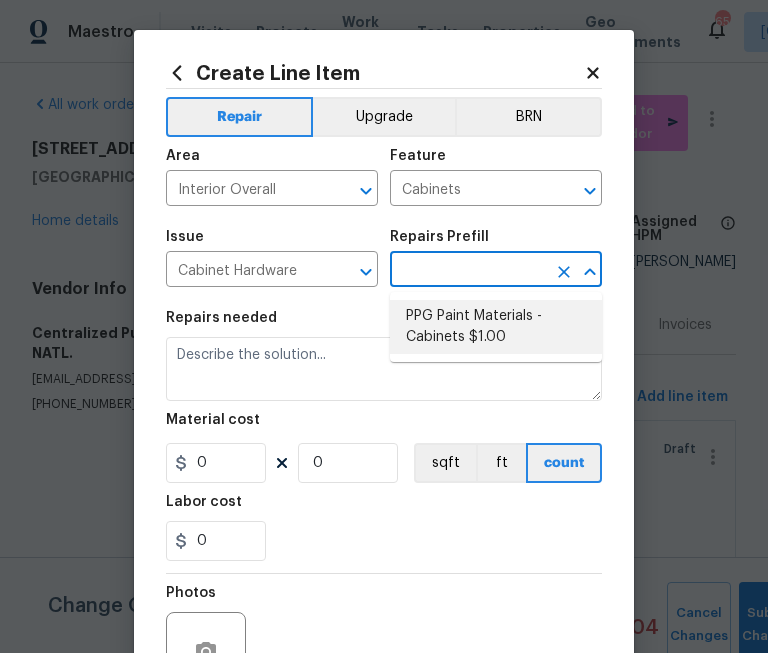 type on "PPG Paint Materials - Cabinets $1.00" 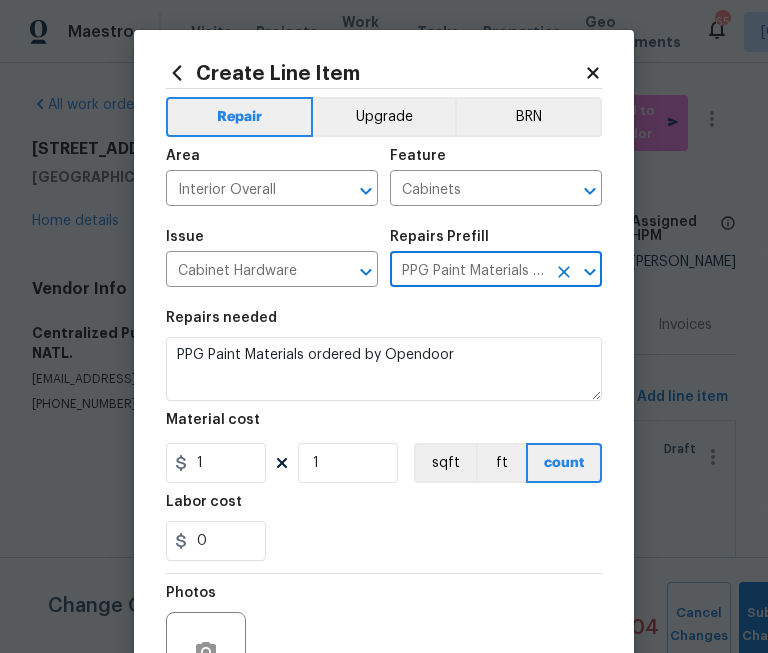 type on "PPG Paint Materials - Cabinets $1.00" 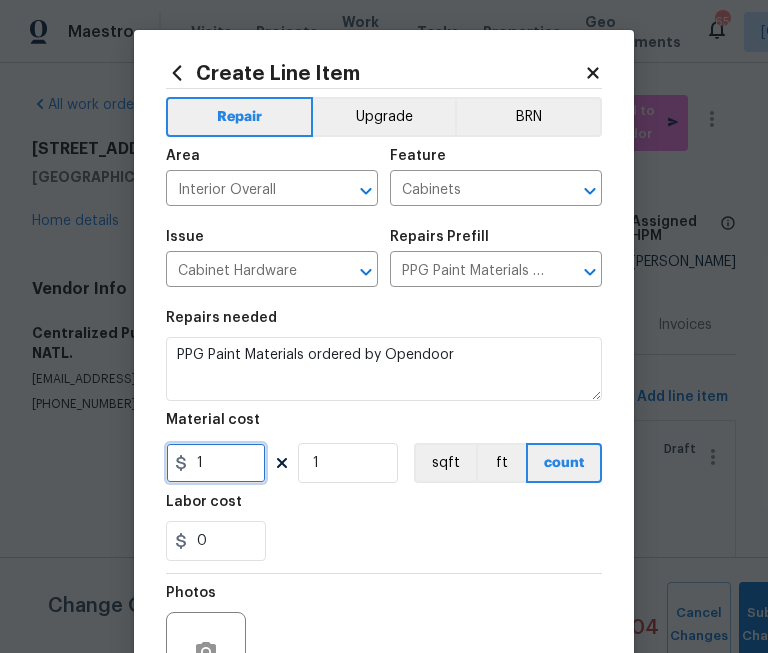 click on "1" at bounding box center [216, 463] 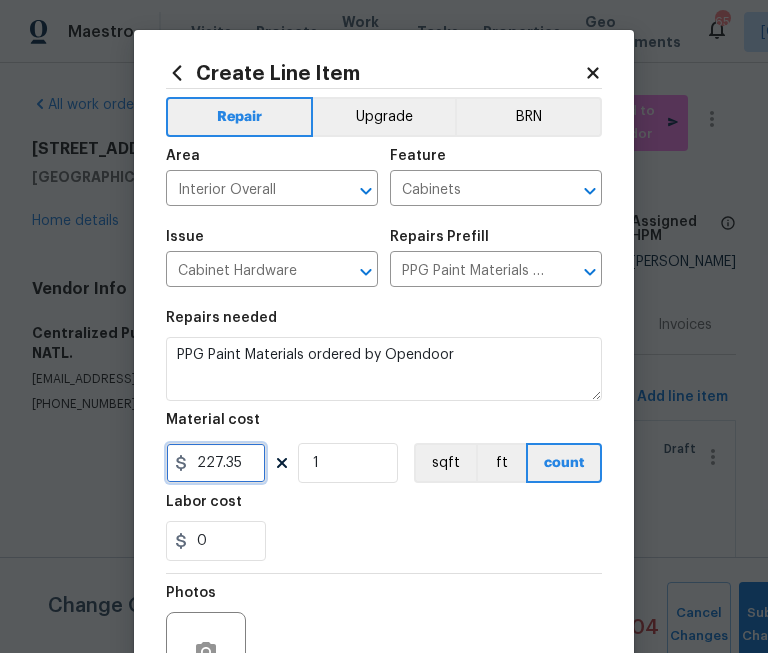 type on "227.35" 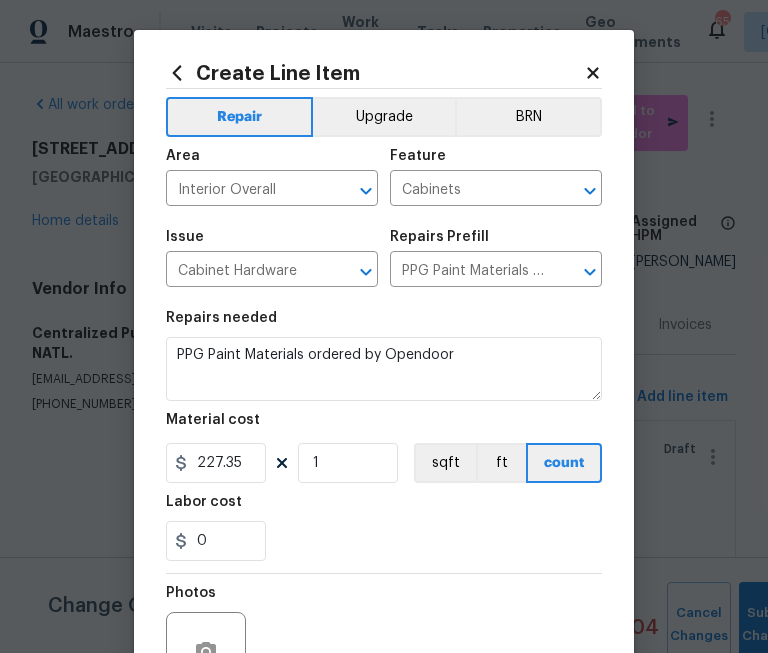click on "Labor cost" at bounding box center (384, 508) 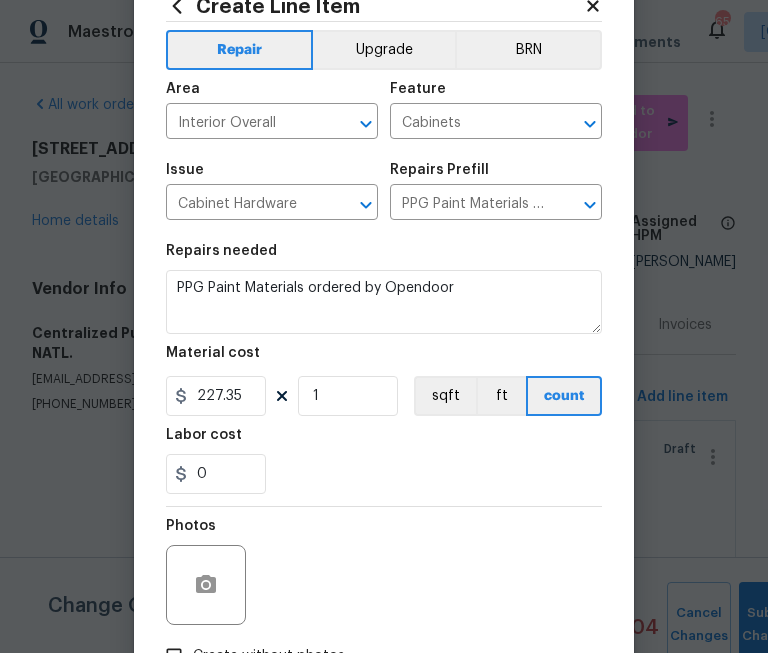 scroll, scrollTop: 209, scrollLeft: 0, axis: vertical 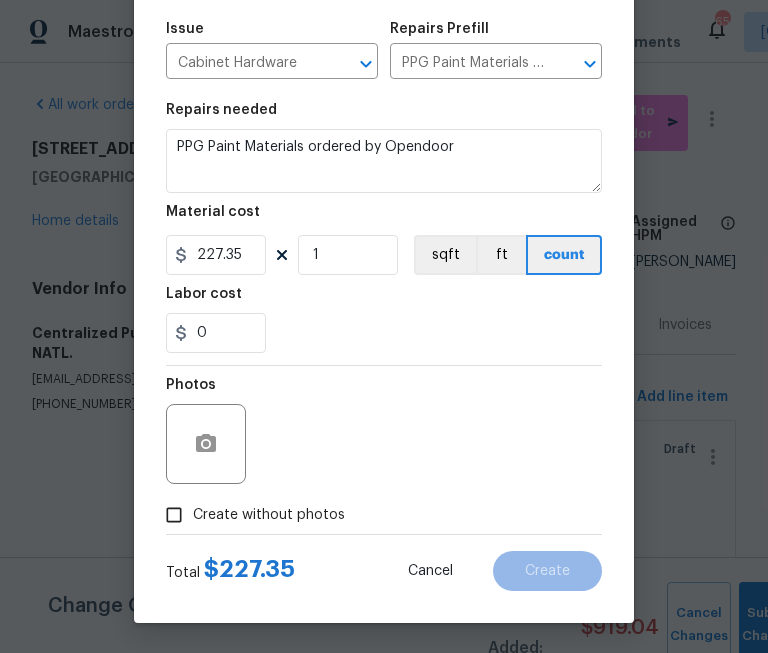 click on "Create without photos" at bounding box center (250, 515) 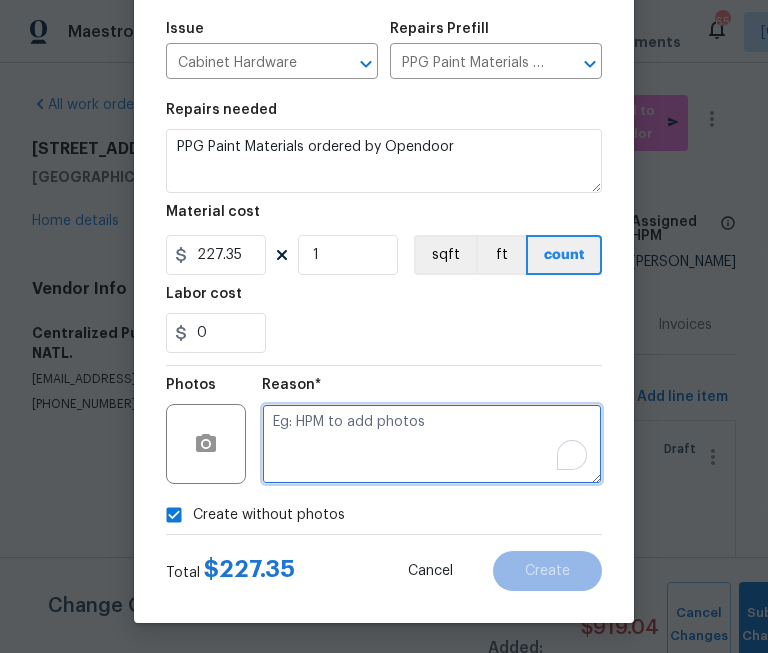 click at bounding box center (432, 444) 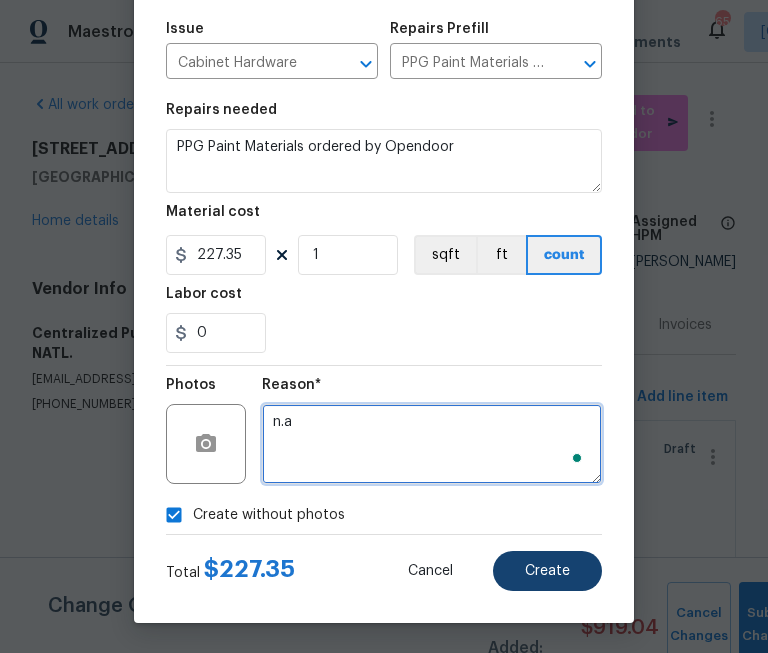 type on "n.a" 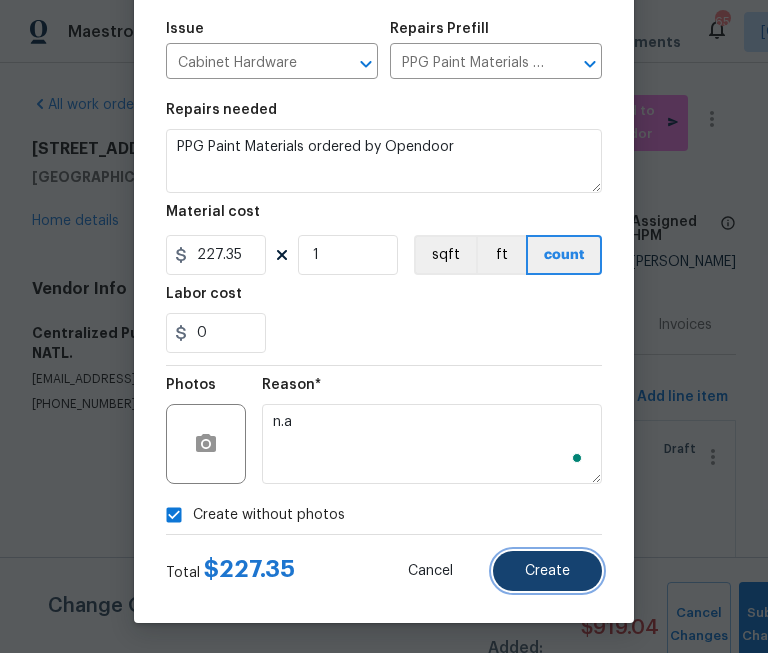 click on "Create" at bounding box center (547, 571) 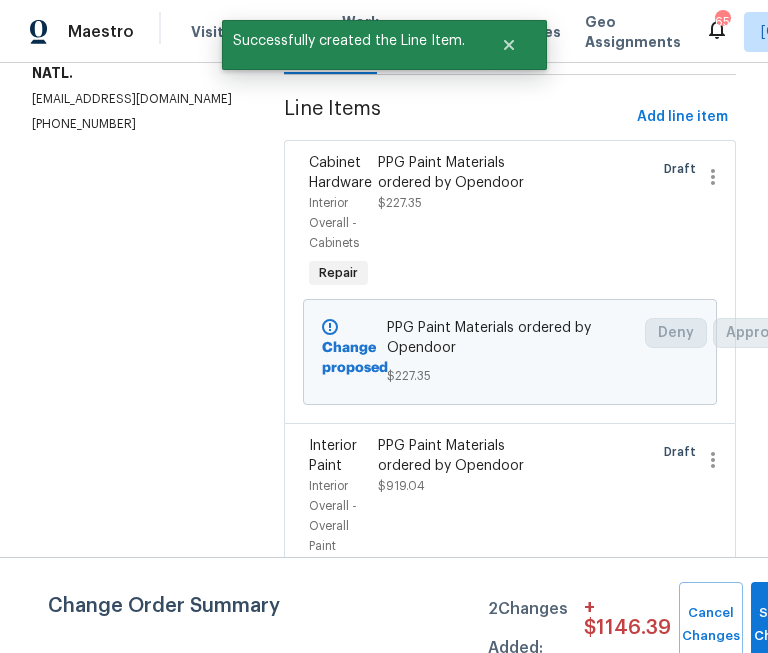 scroll, scrollTop: 412, scrollLeft: 0, axis: vertical 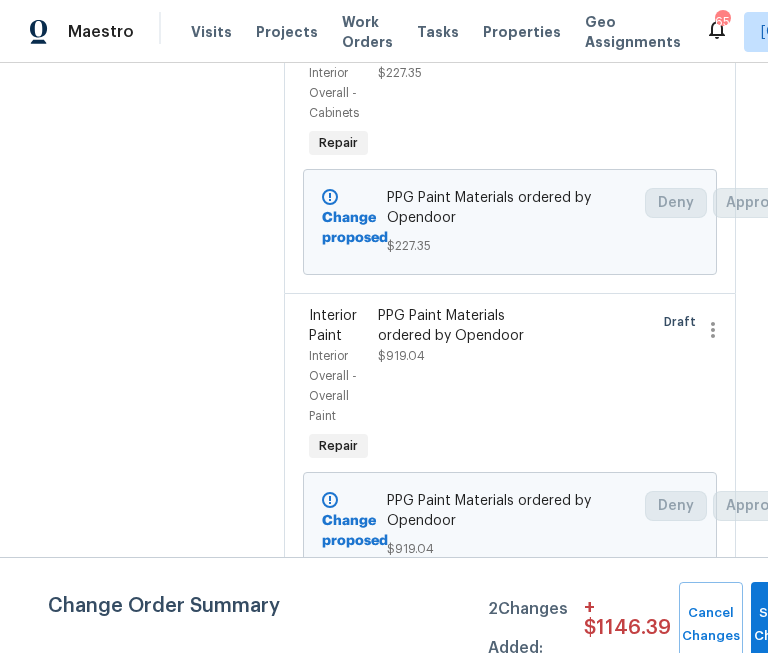 click on "All work orders [STREET_ADDRESS] Home details Vendor Info Centralized Purchasing - NATL. [EMAIL_ADDRESS][DOMAIN_NAME] [PHONE_NUMBER]" at bounding box center [134, 153] 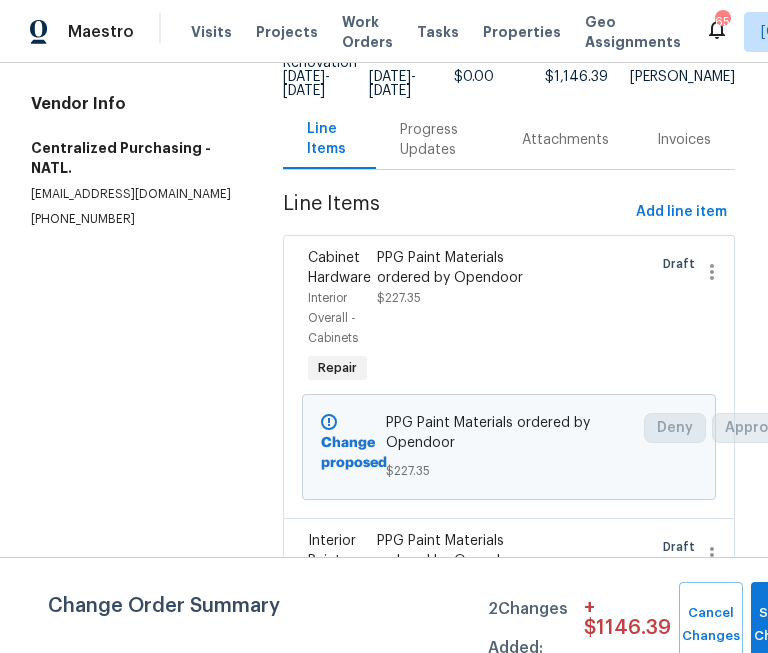 scroll, scrollTop: 0, scrollLeft: 1, axis: horizontal 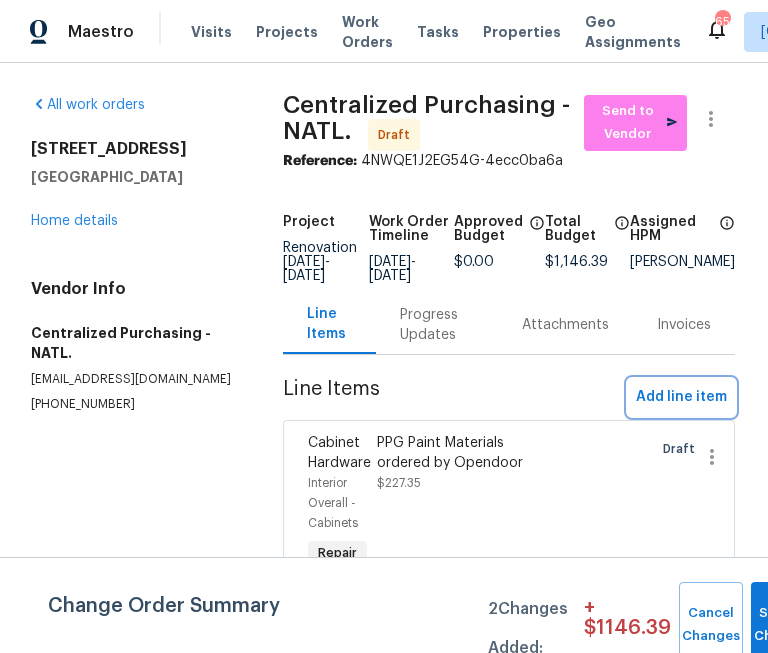 click on "Add line item" at bounding box center [681, 397] 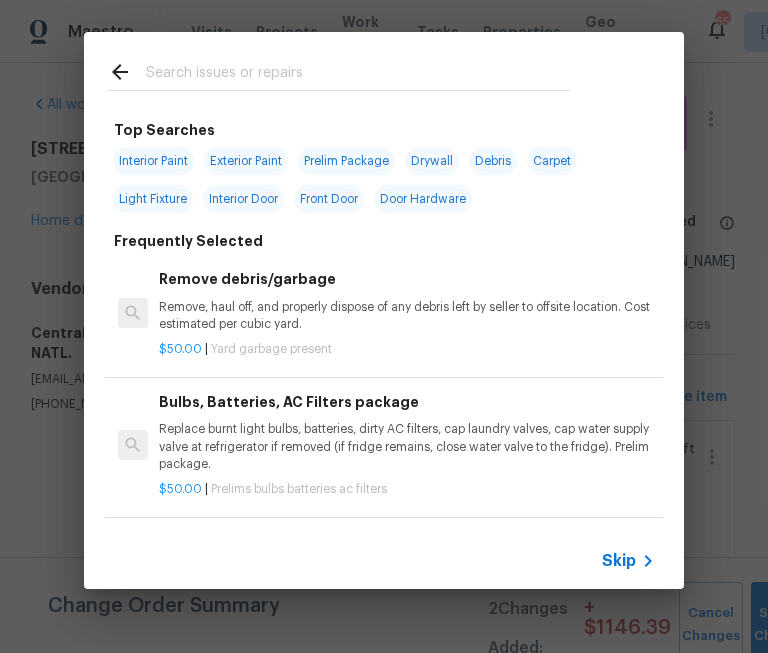 click on "Skip" at bounding box center [619, 561] 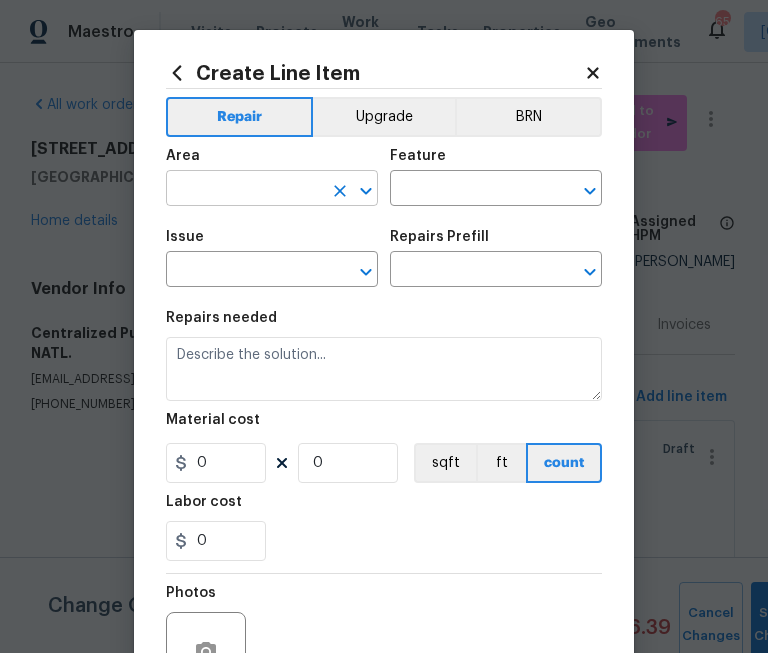 click at bounding box center [244, 190] 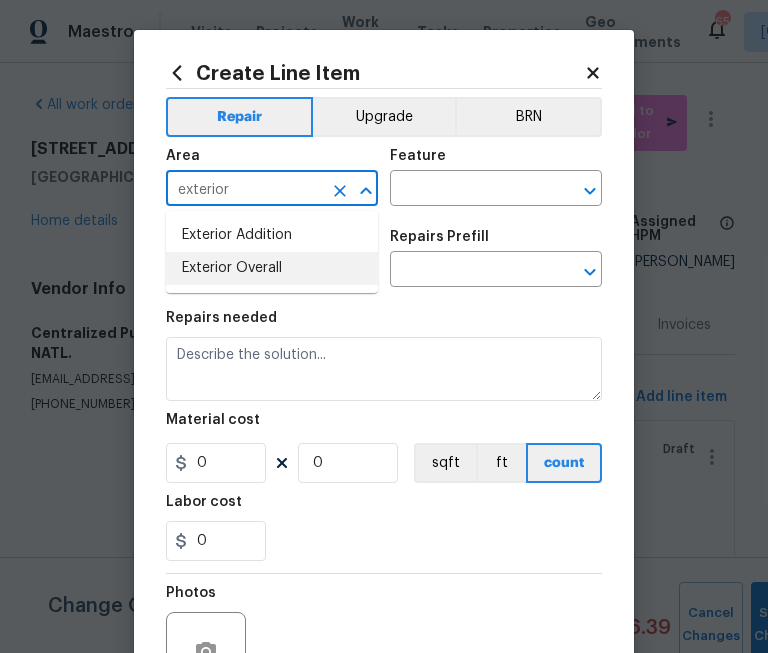 click on "Exterior Overall" at bounding box center [272, 268] 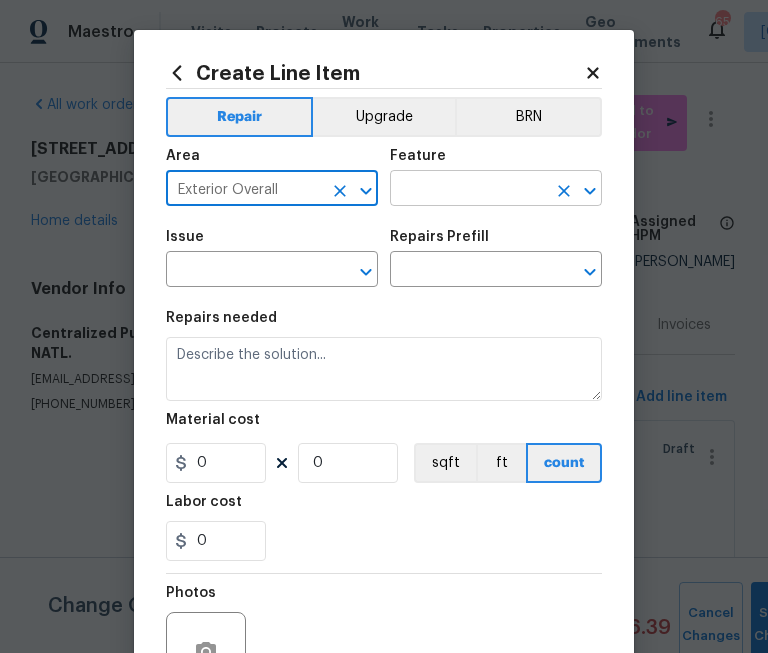 type on "Exterior Overall" 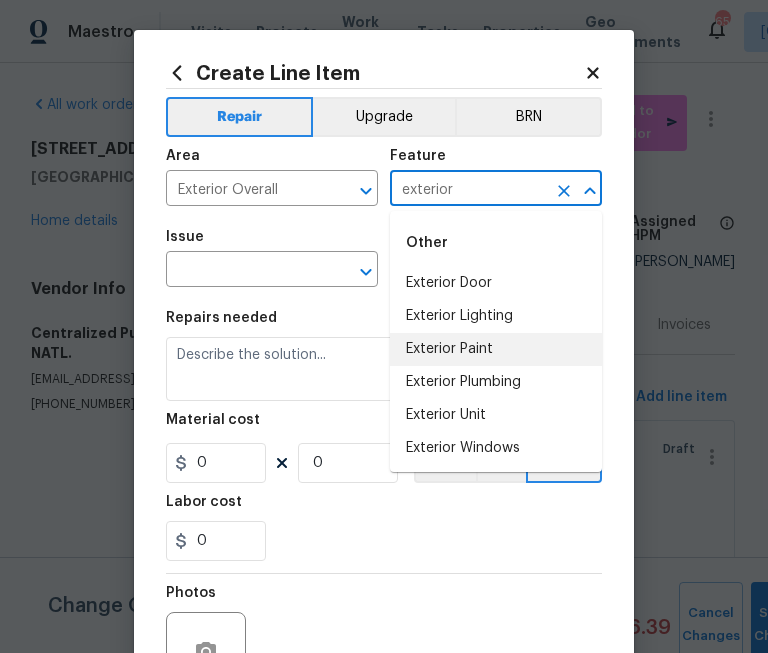 click on "Exterior Paint" at bounding box center (496, 349) 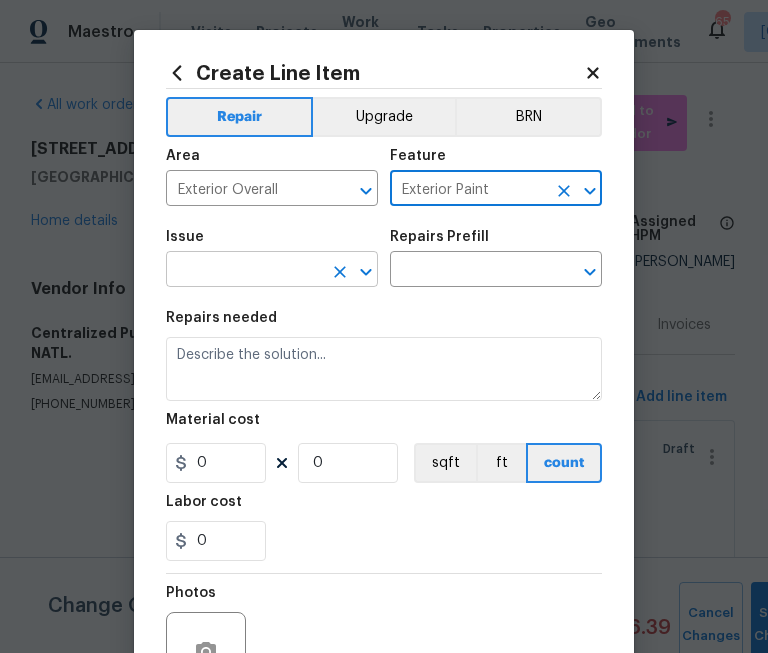 type on "Exterior Paint" 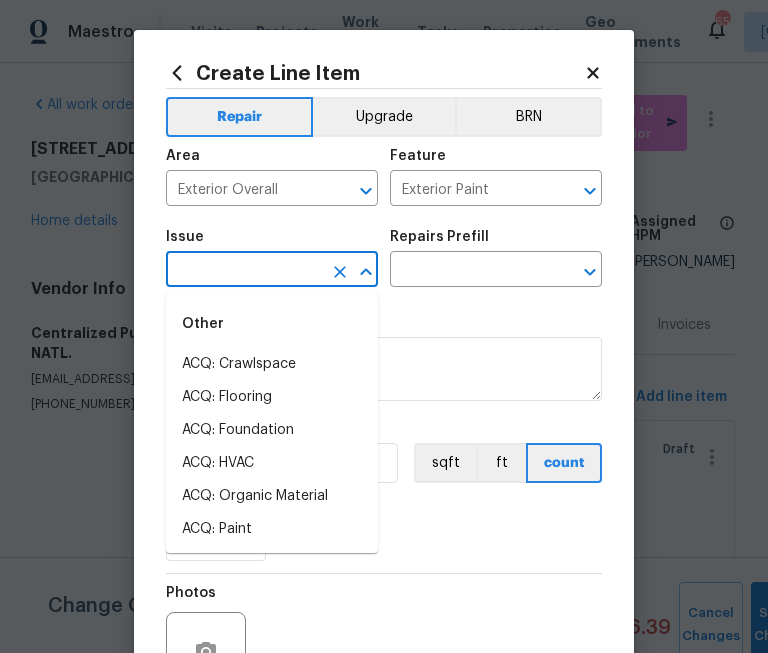 click at bounding box center [244, 271] 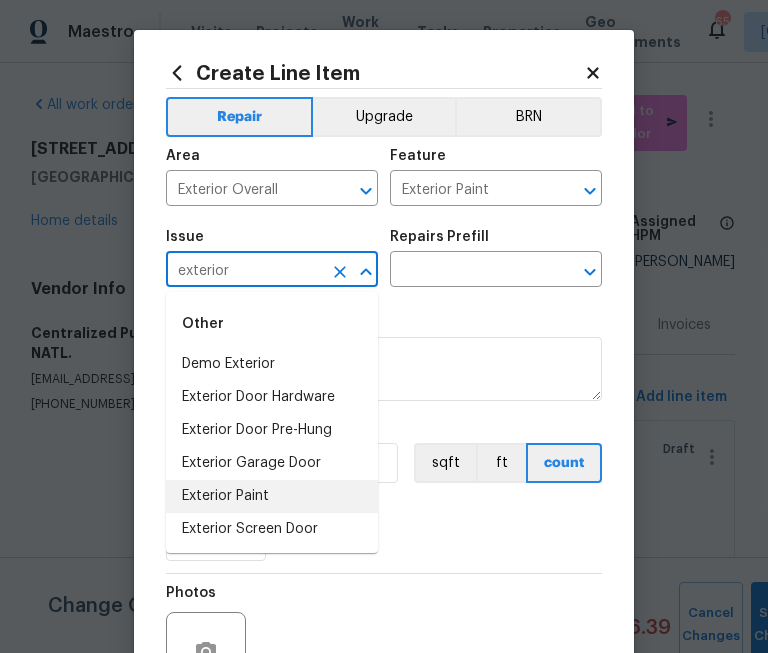 drag, startPoint x: 274, startPoint y: 490, endPoint x: 315, endPoint y: 423, distance: 78.54935 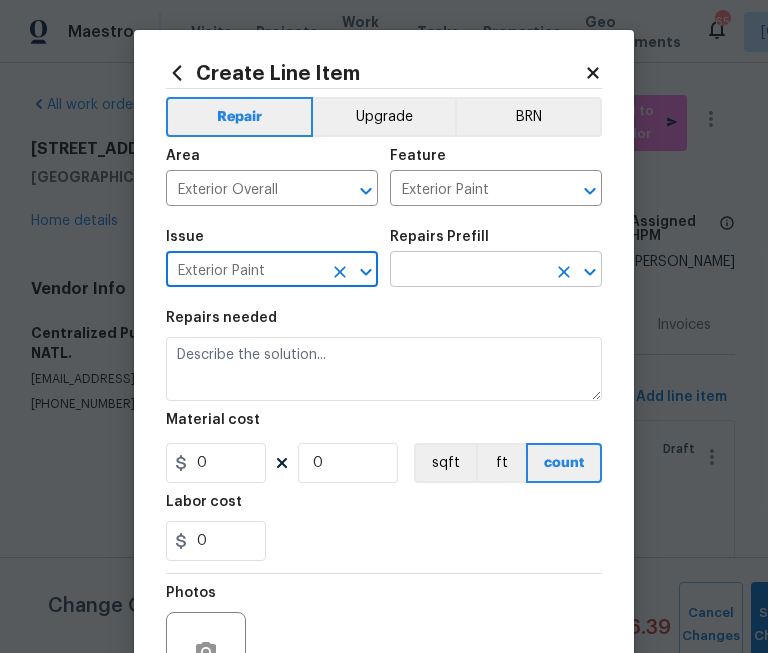 type on "Exterior Paint" 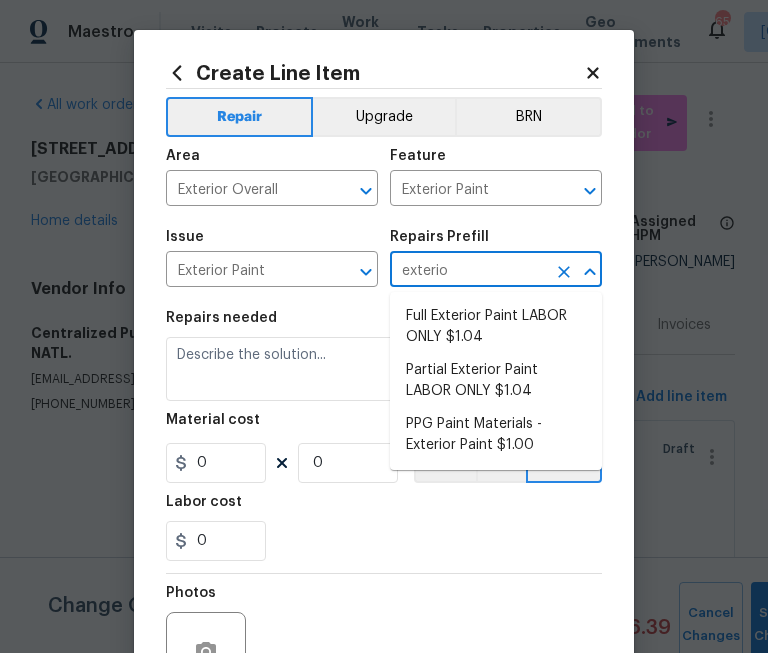 type on "exterior" 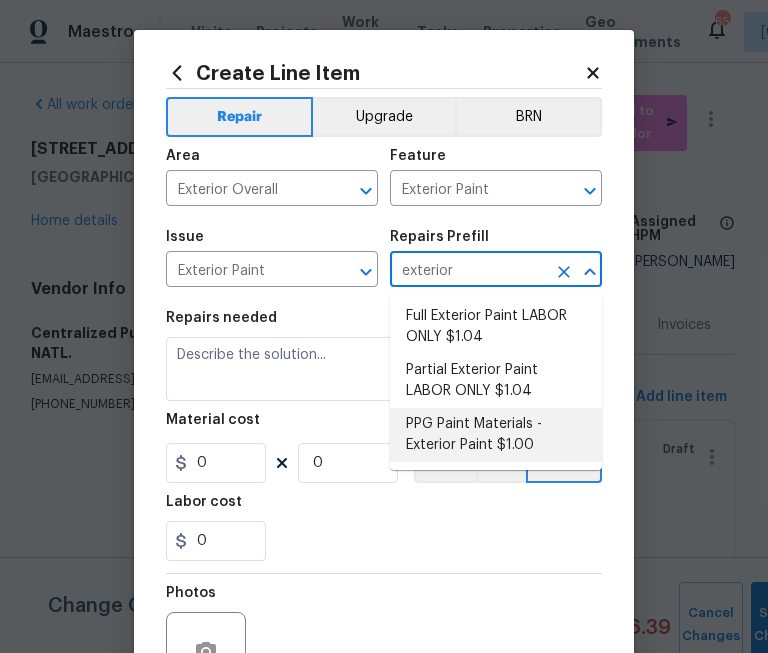 click on "PPG Paint Materials - Exterior Paint $1.00" at bounding box center (496, 435) 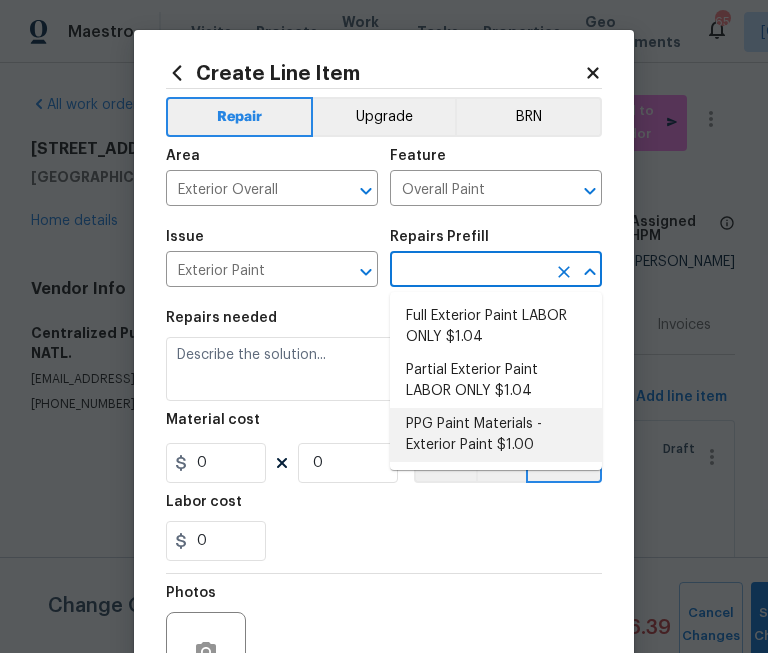 type on "PPG Paint Materials - Exterior Paint $1.00" 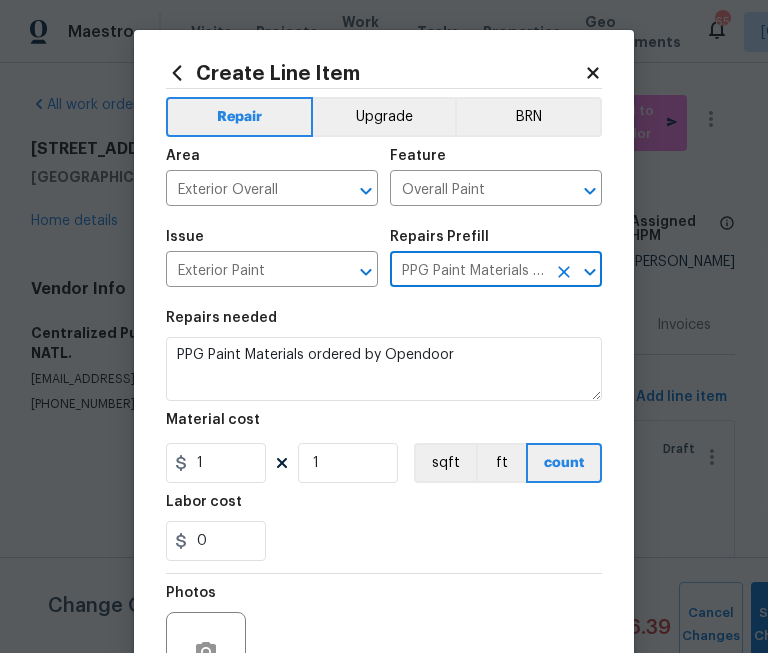 type on "PPG Paint Materials - Exterior Paint $1.00" 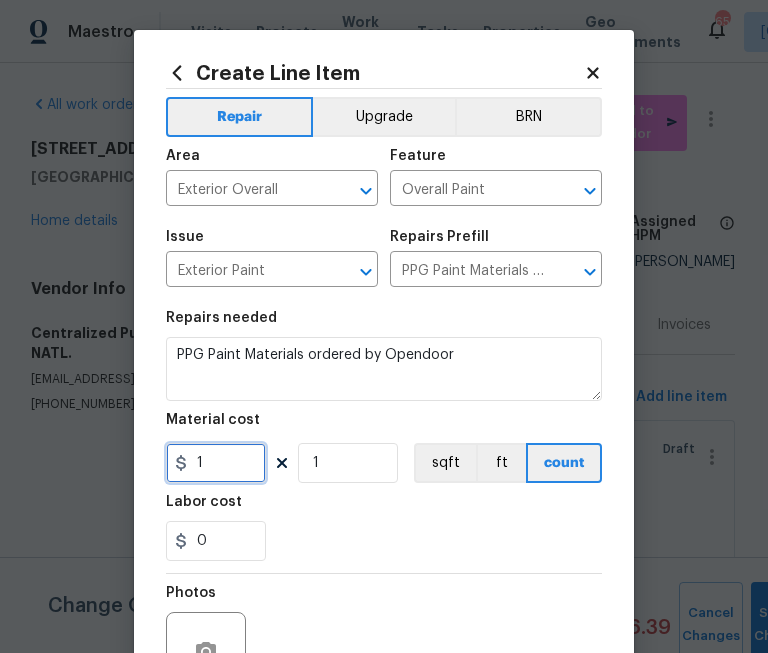 click on "1" at bounding box center [216, 463] 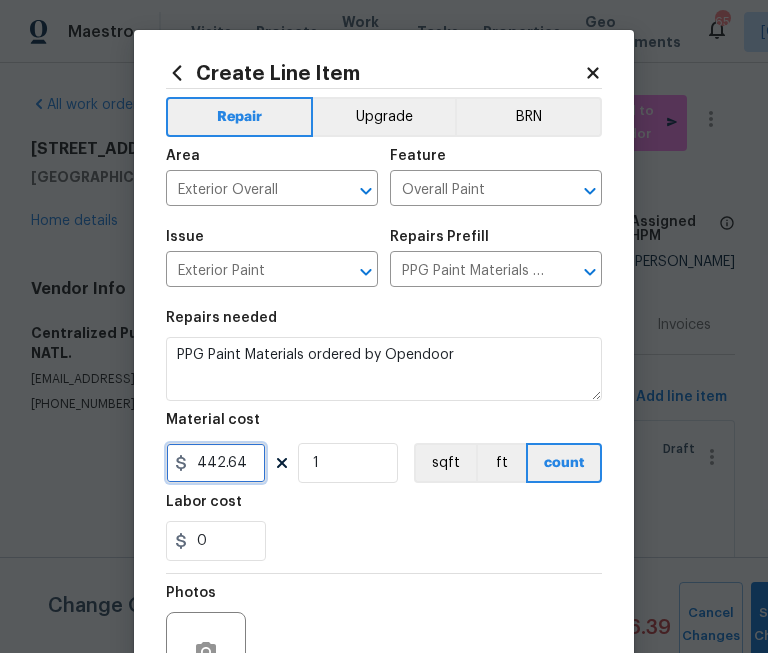 type on "442.64" 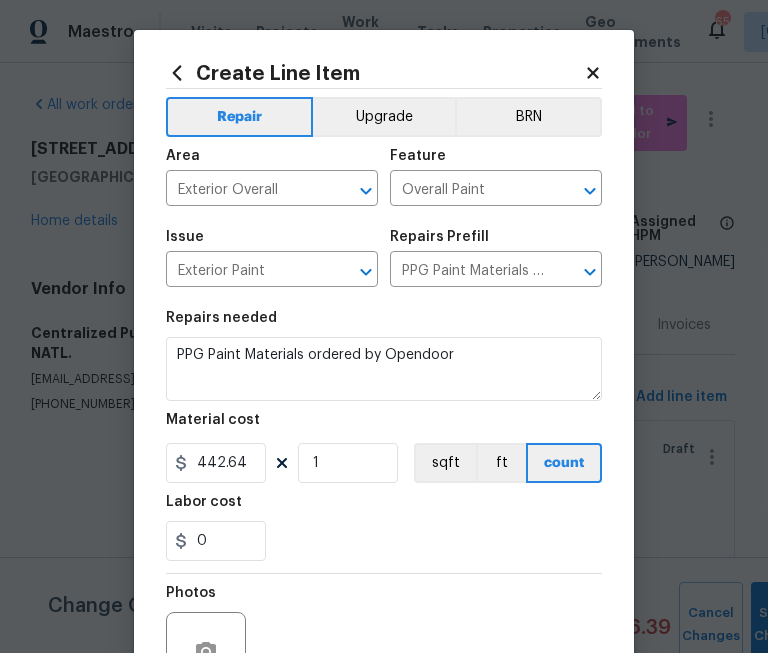 click on "Labor cost" at bounding box center (384, 508) 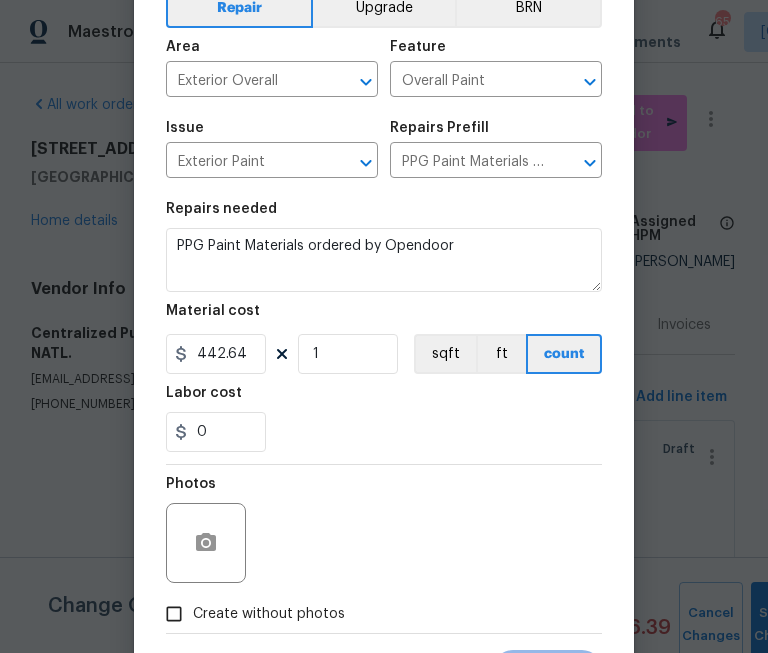 scroll, scrollTop: 209, scrollLeft: 0, axis: vertical 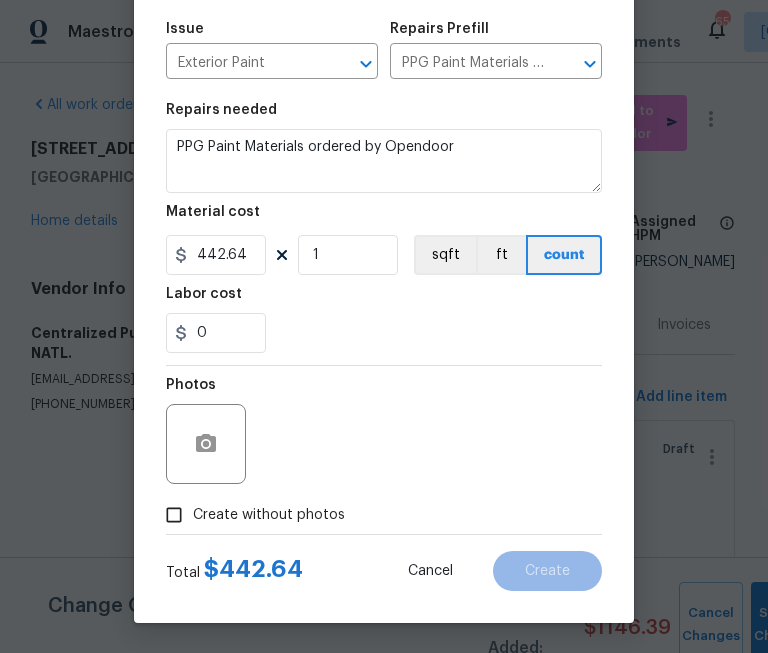 click on "Create without photos" at bounding box center [269, 515] 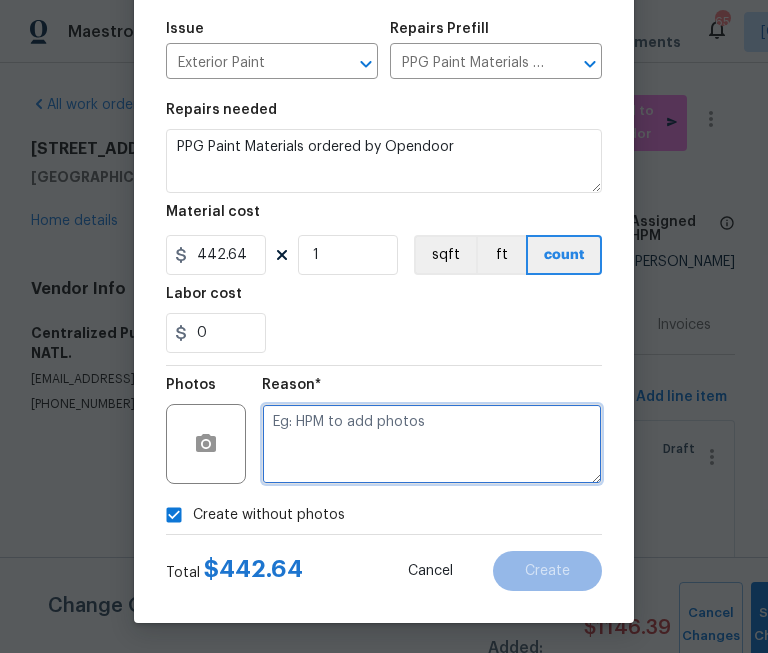 click at bounding box center [432, 444] 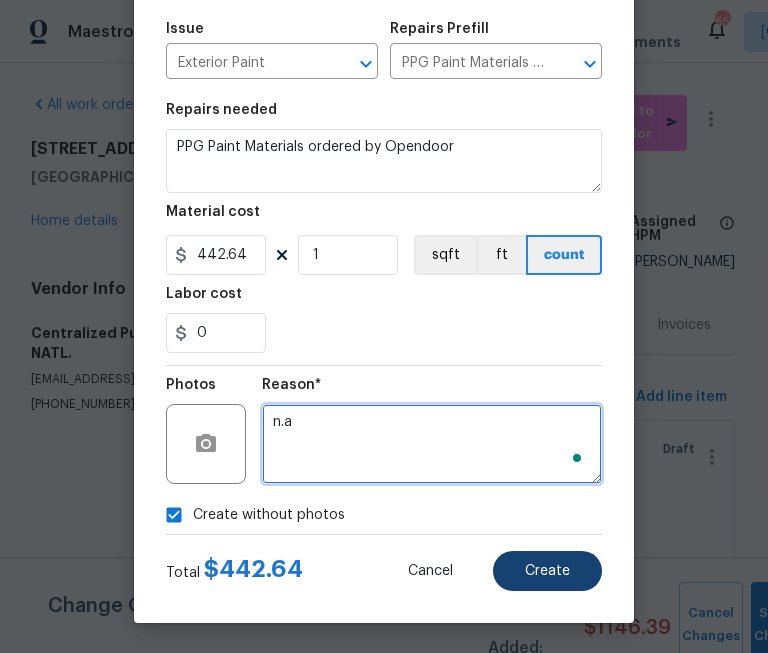 type on "n.a" 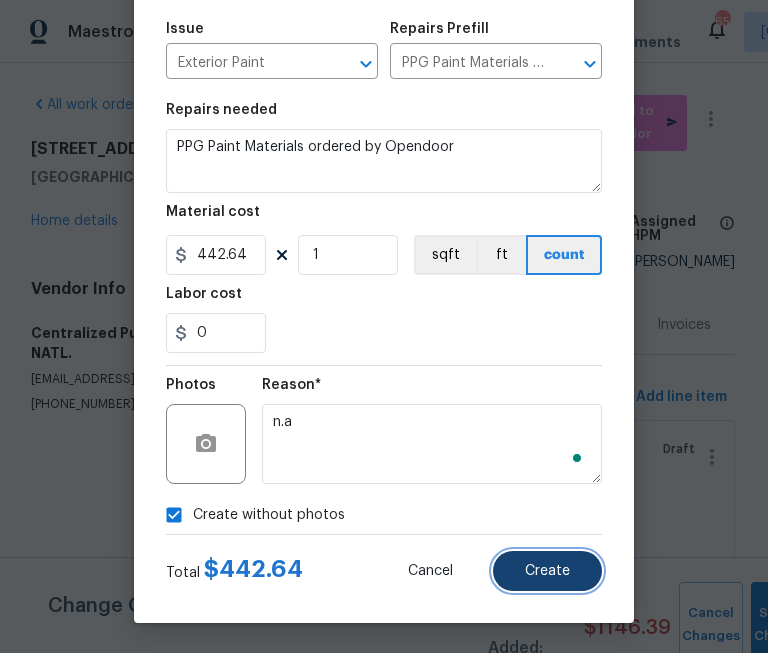 click on "Create" at bounding box center [547, 571] 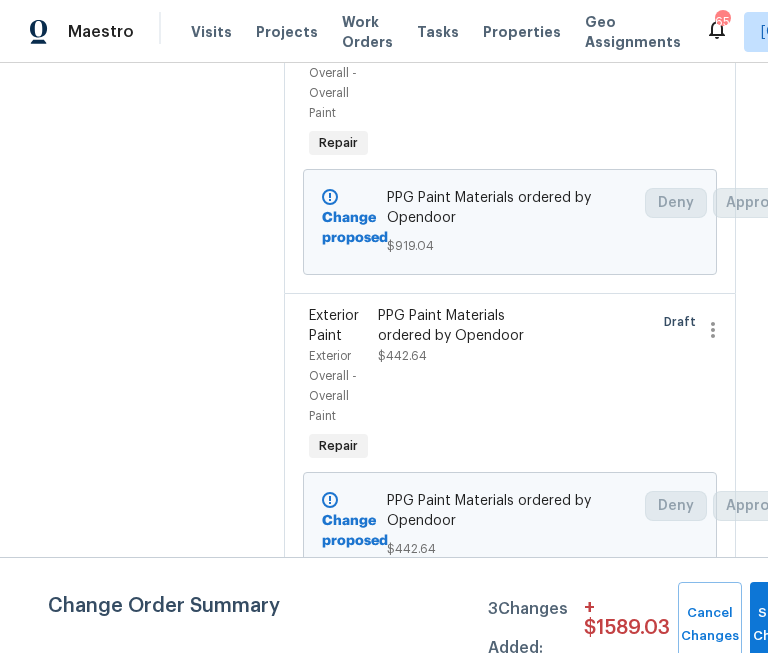 scroll, scrollTop: 0, scrollLeft: 0, axis: both 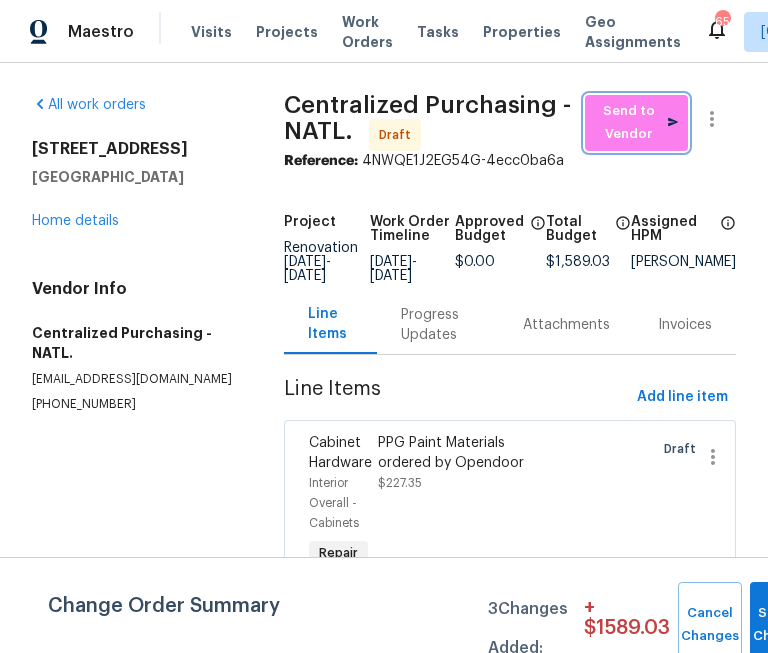 click on "Send to Vendor" at bounding box center [636, 123] 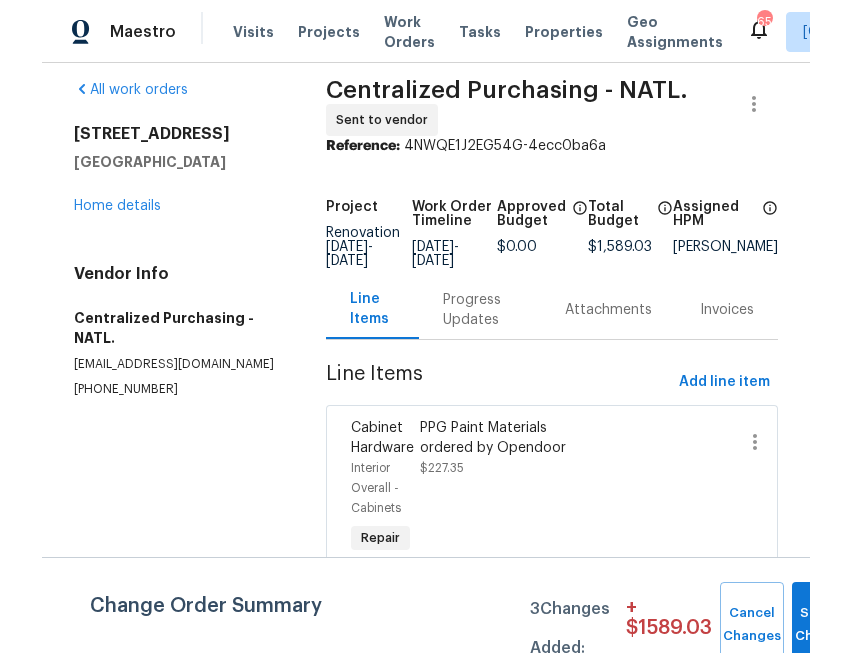 scroll, scrollTop: 0, scrollLeft: 0, axis: both 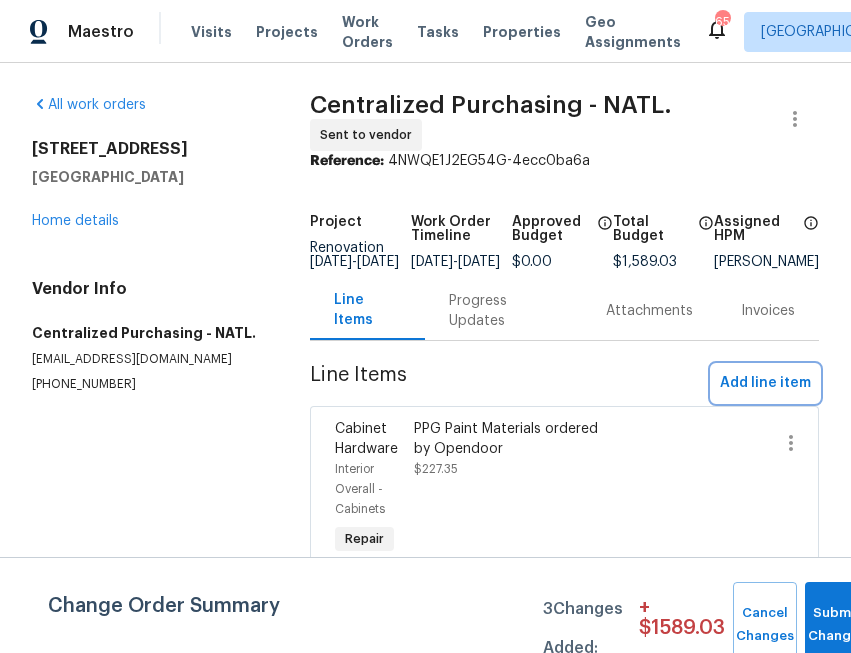 click on "Add line item" at bounding box center (765, 383) 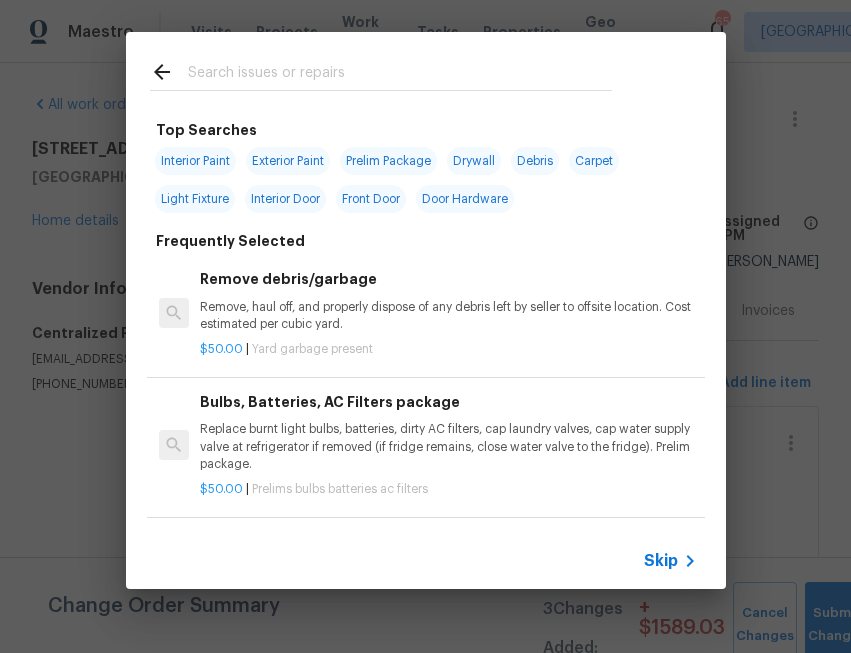 click on "Skip" at bounding box center [661, 561] 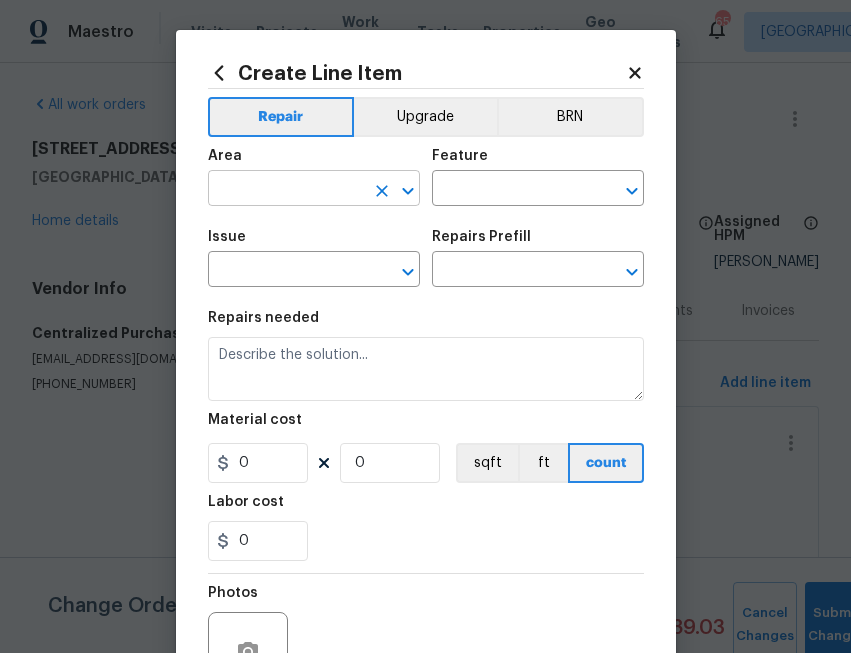 click at bounding box center [286, 190] 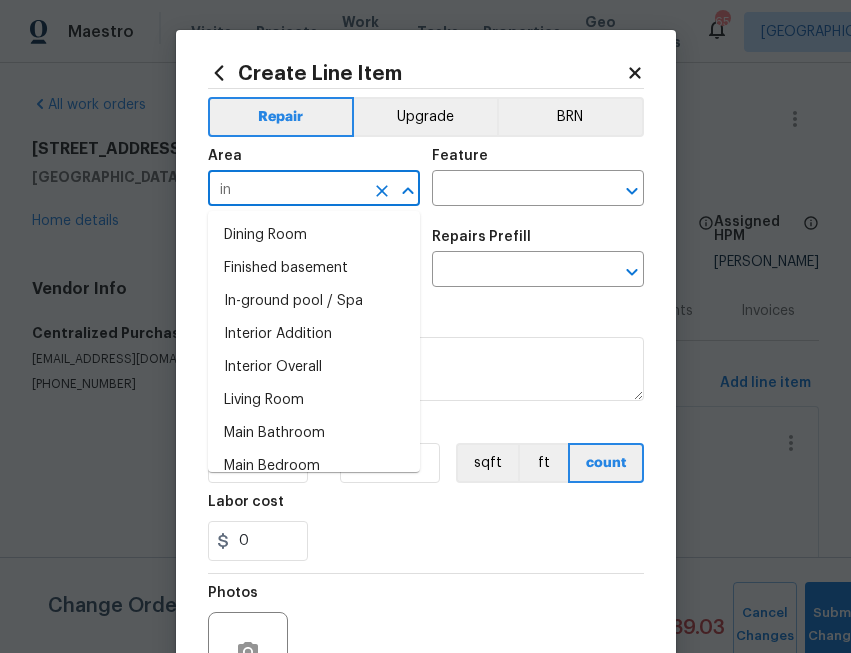 type on "i" 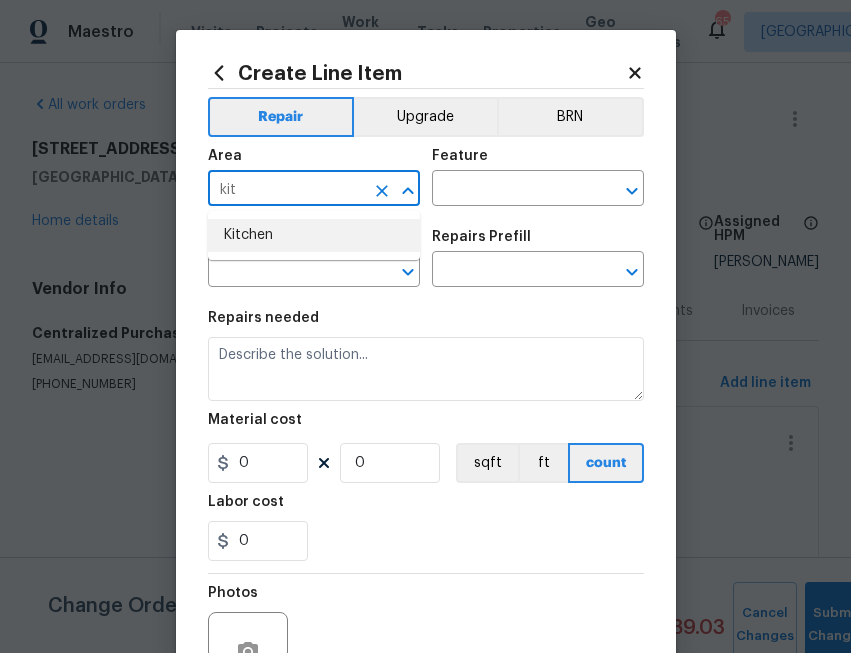 click on "Kitchen" at bounding box center [314, 235] 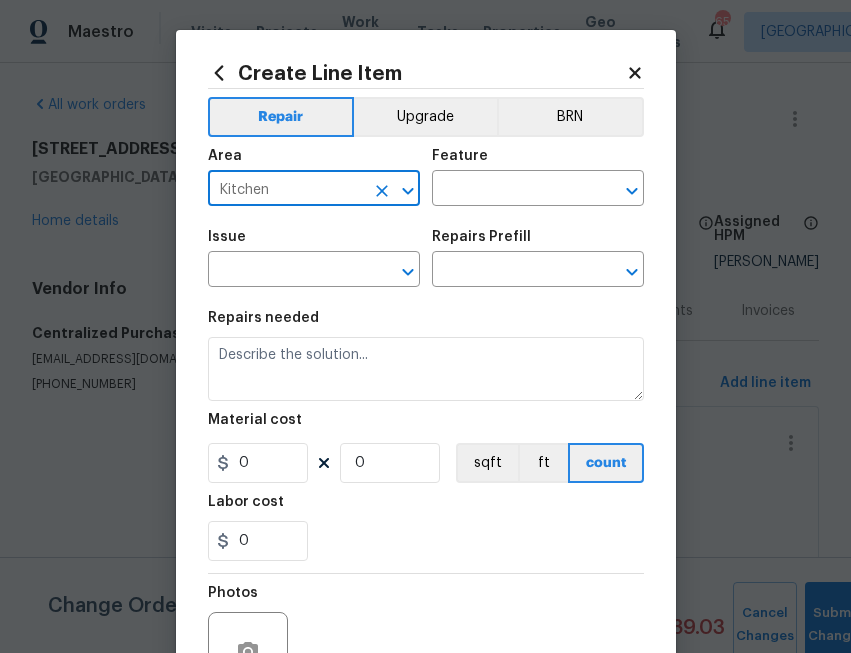 type on "Kitchen" 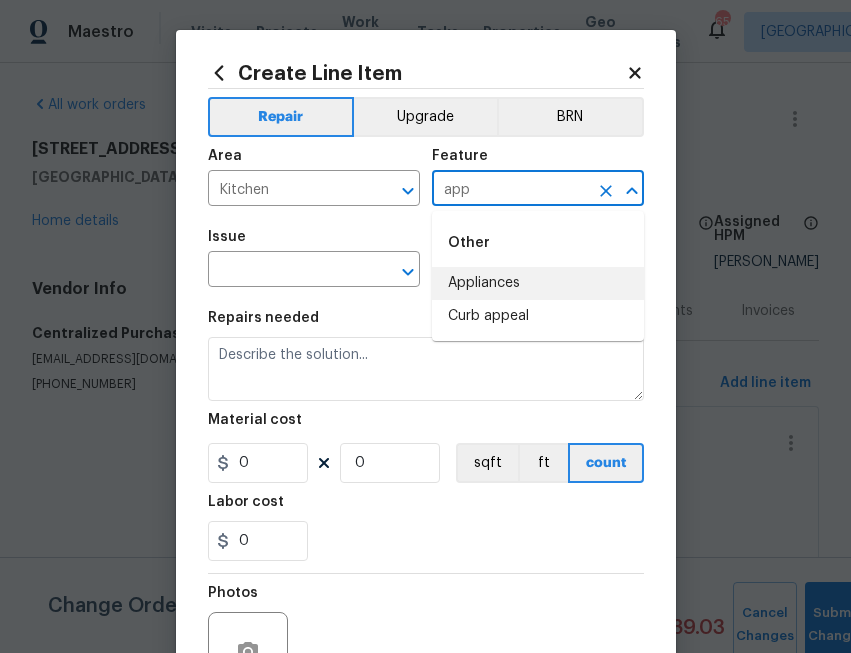 click on "Appliances" at bounding box center [538, 283] 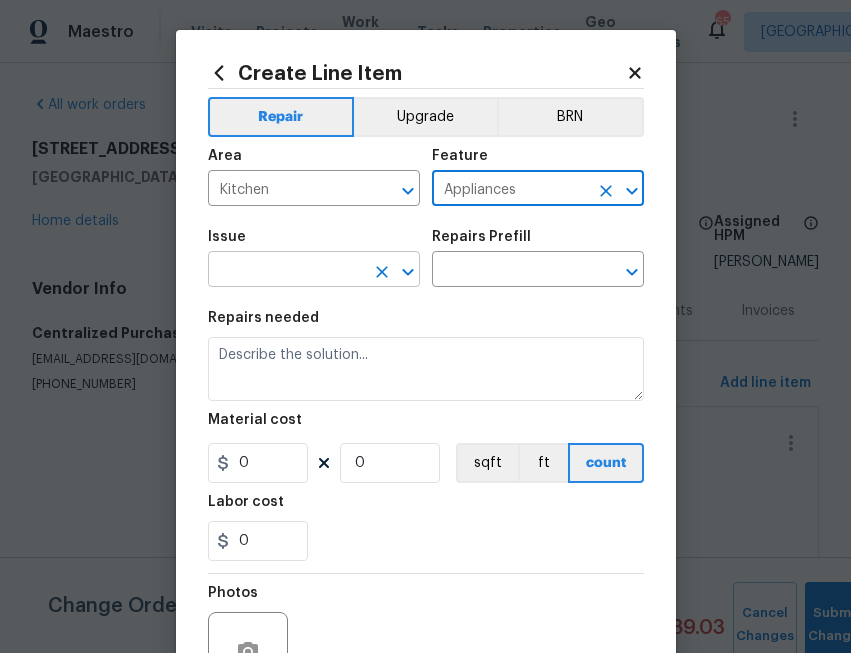 type on "Appliances" 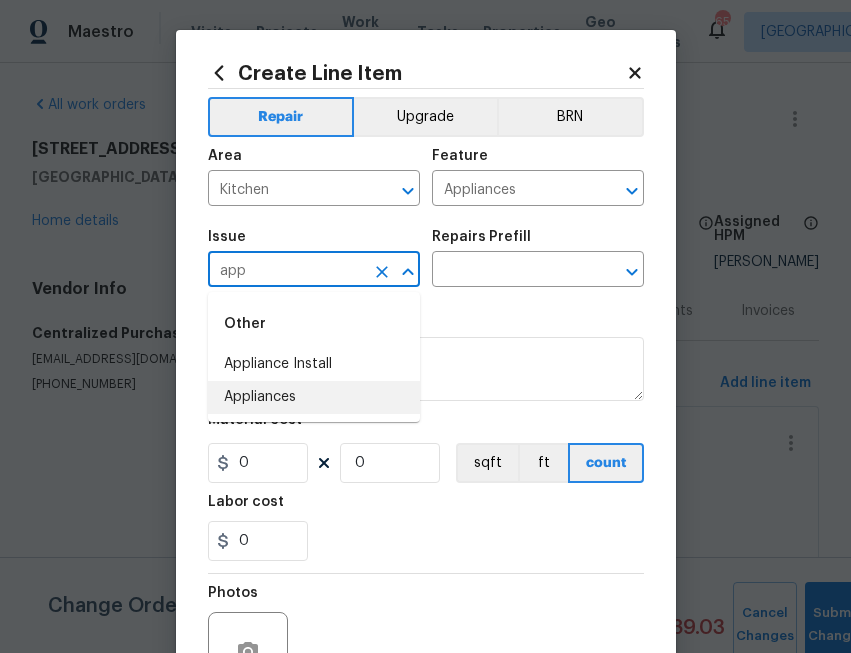 click on "Appliances" at bounding box center [314, 397] 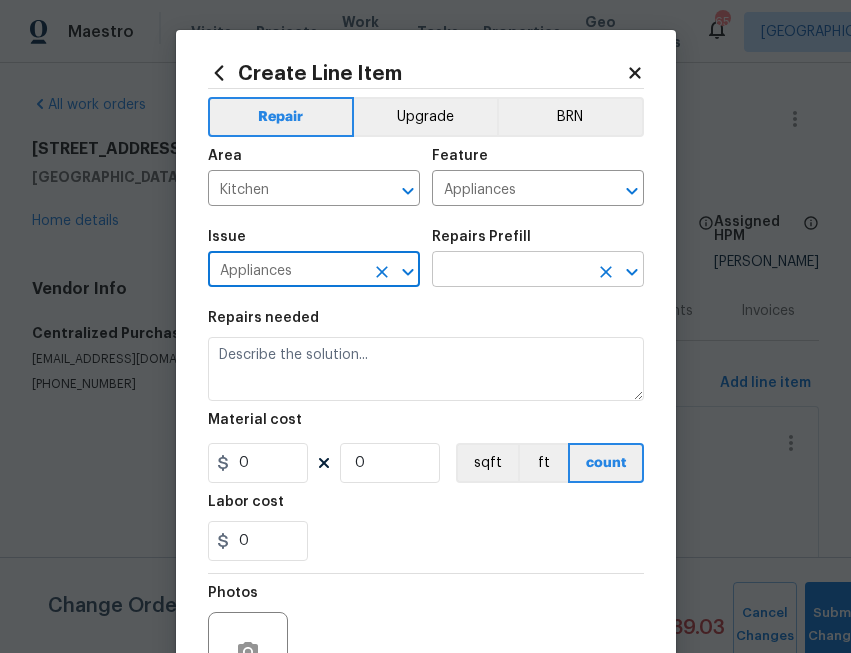 type on "Appliances" 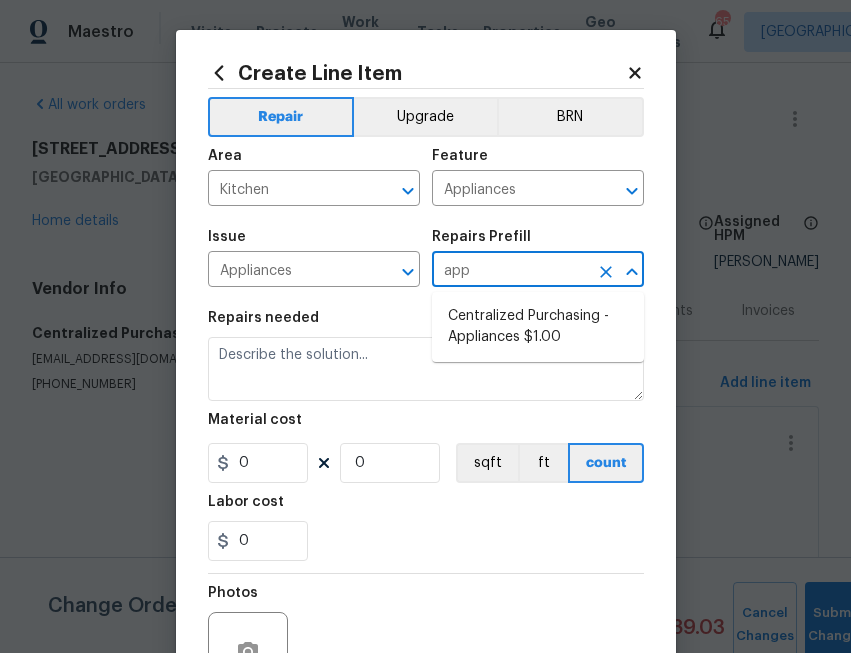 type on "appl" 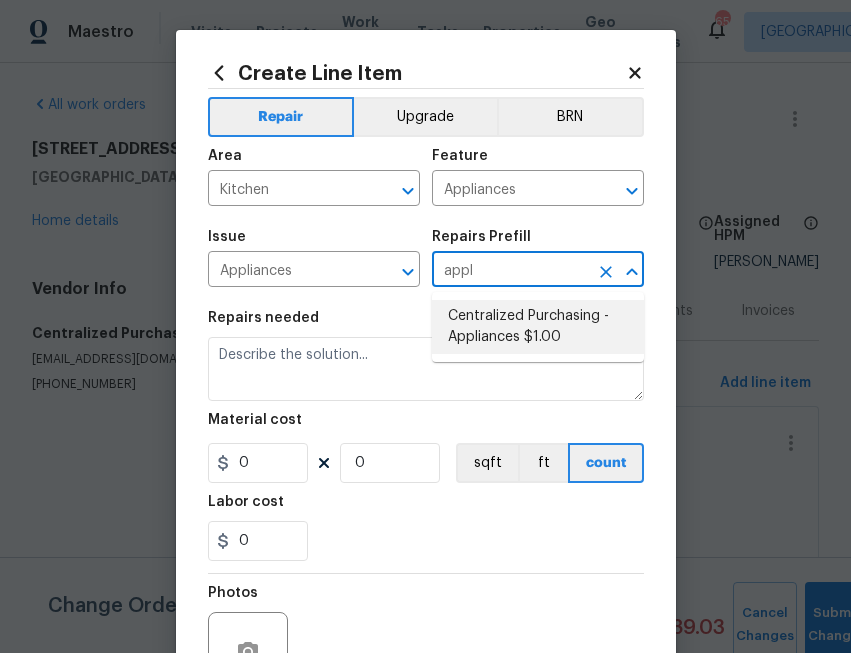 click on "Centralized Purchasing - Appliances $1.00" at bounding box center [538, 327] 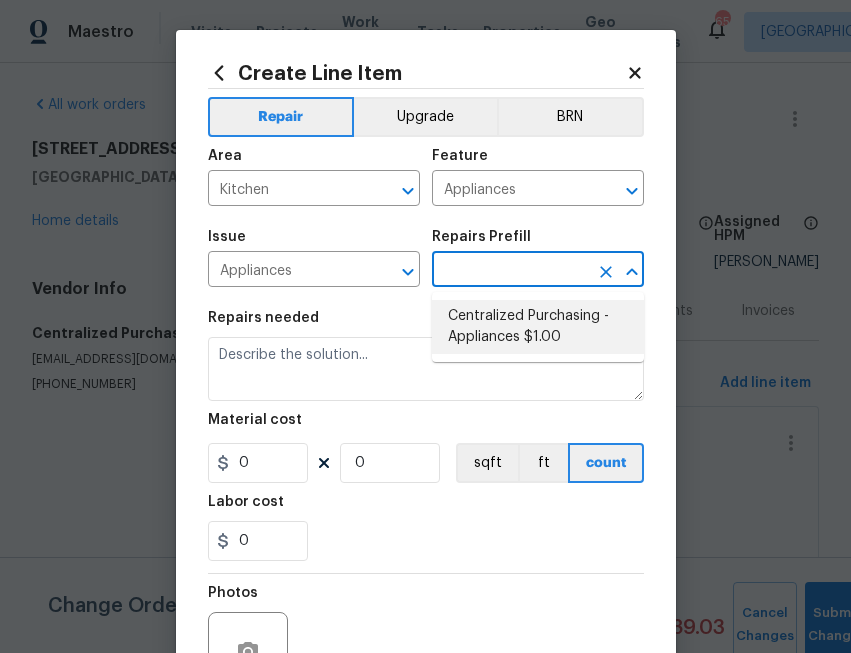 type on "Centralized Purchasing - Appliances $1.00" 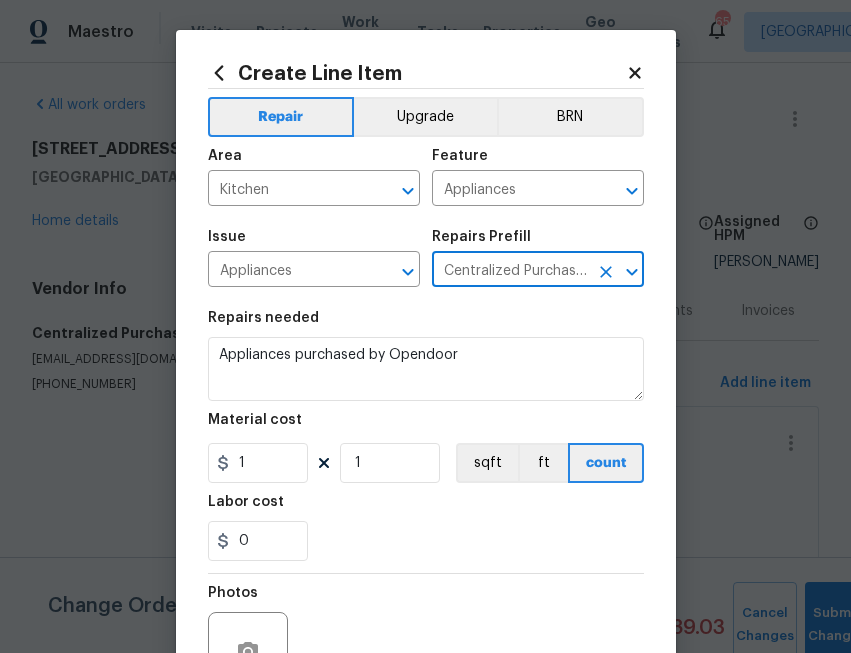 type on "Centralized Purchasing - Appliances $1.00" 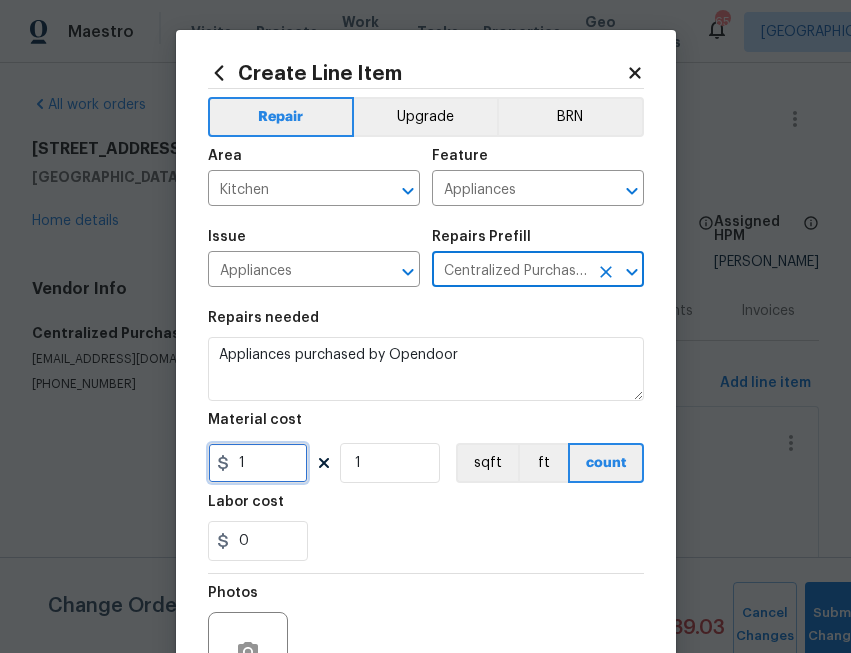 click on "1" at bounding box center [258, 463] 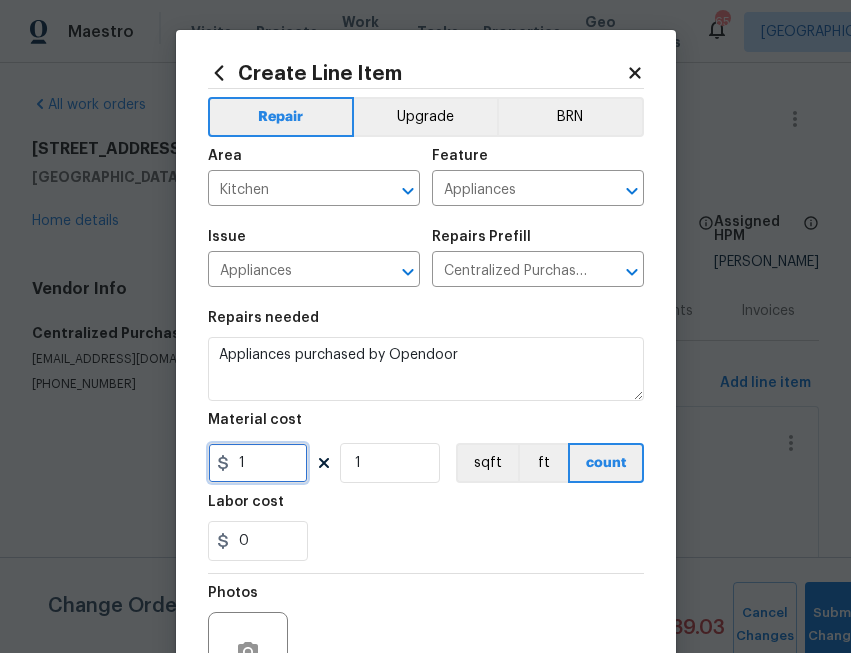click on "1" at bounding box center [258, 463] 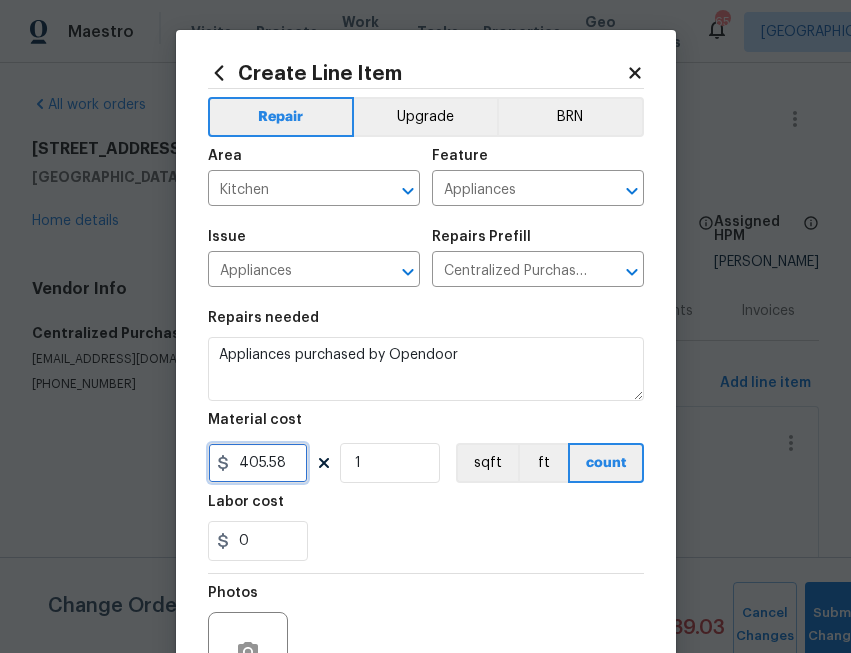 type on "405.58" 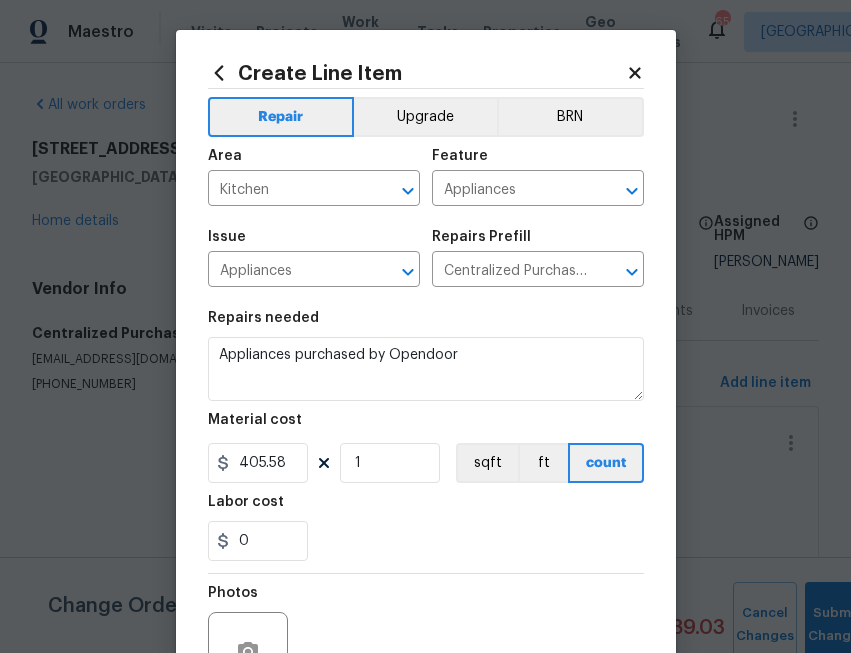 click on "Labor cost" at bounding box center [426, 508] 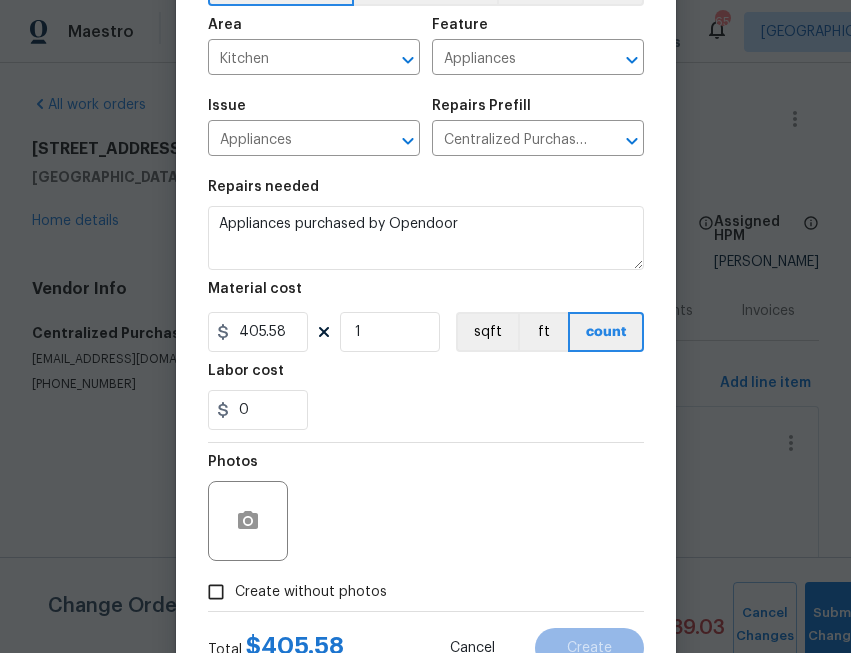 scroll, scrollTop: 158, scrollLeft: 0, axis: vertical 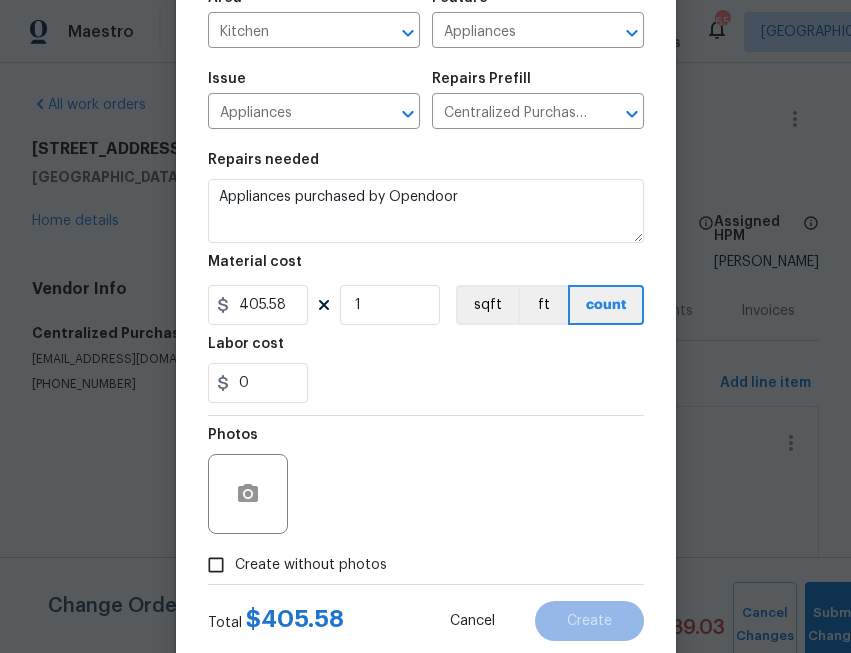 click on "Create without photos" at bounding box center (311, 565) 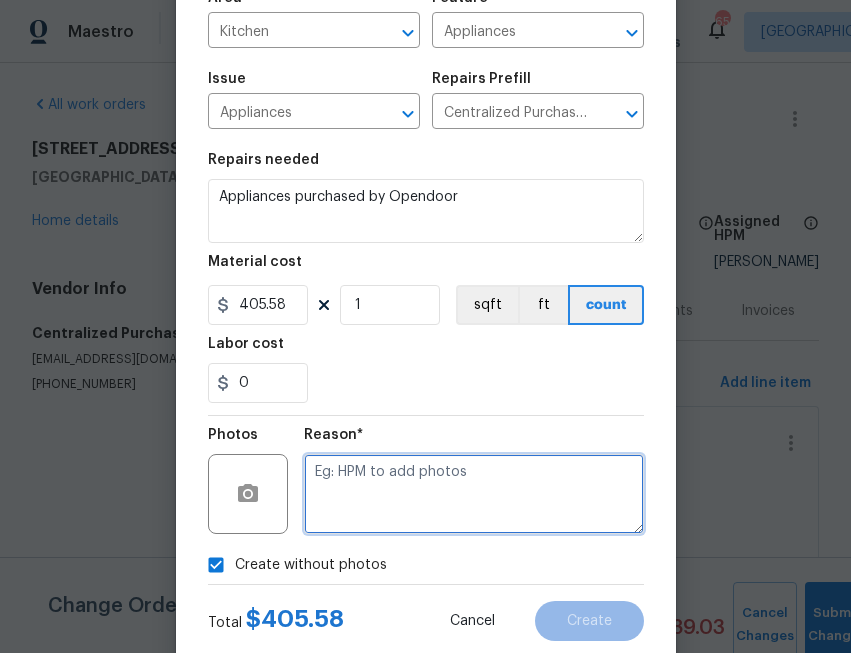 click at bounding box center [474, 494] 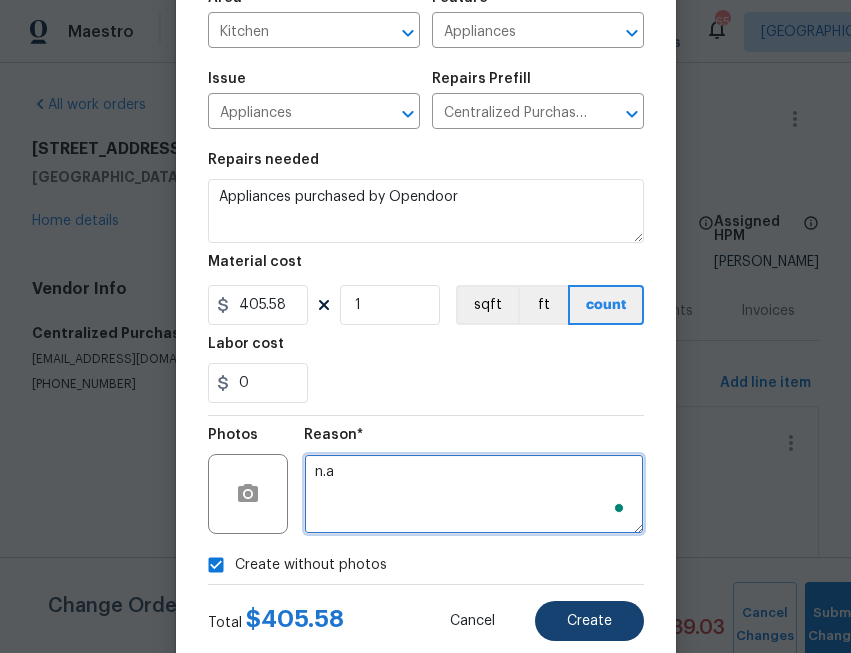 type on "n.a" 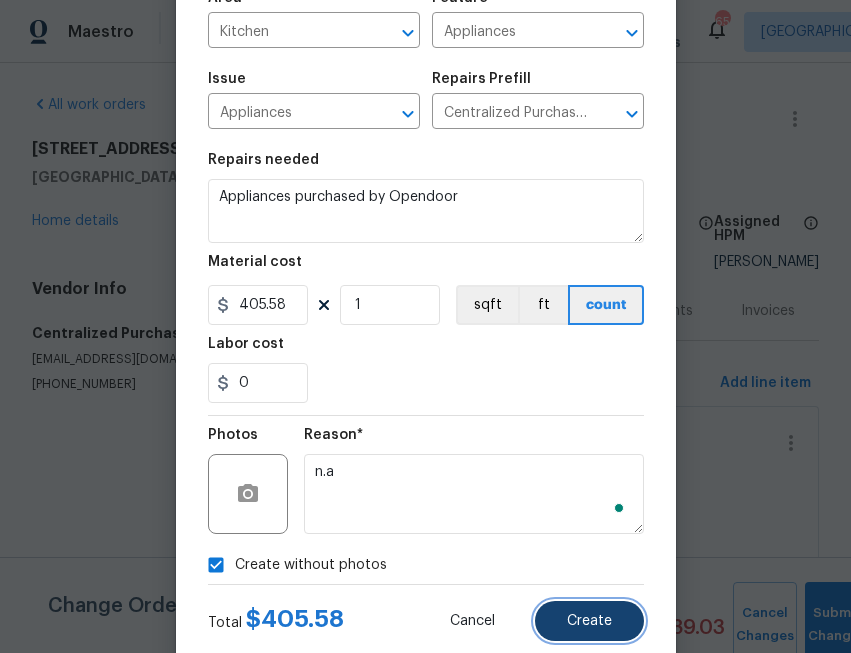 click on "Create" at bounding box center [589, 621] 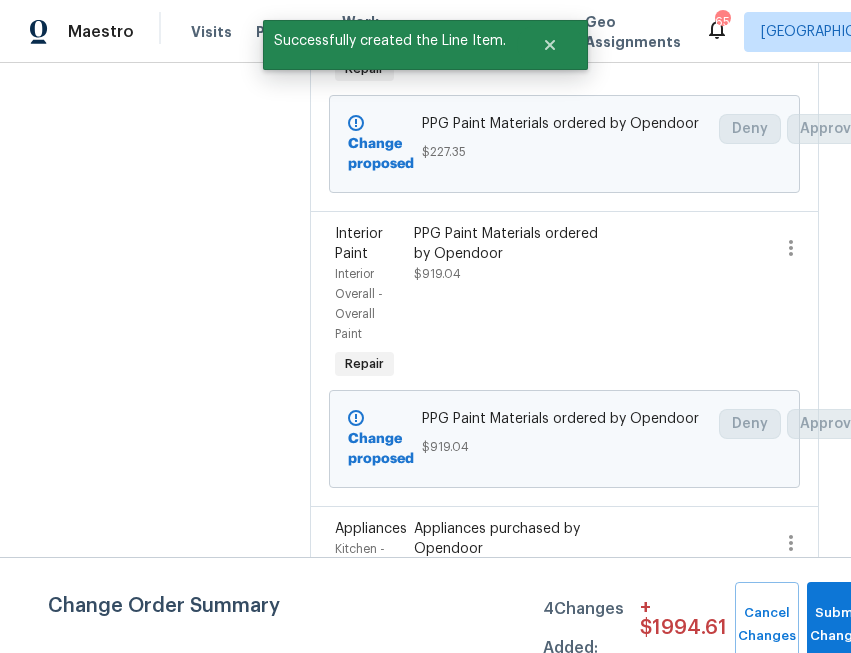 scroll, scrollTop: 0, scrollLeft: 0, axis: both 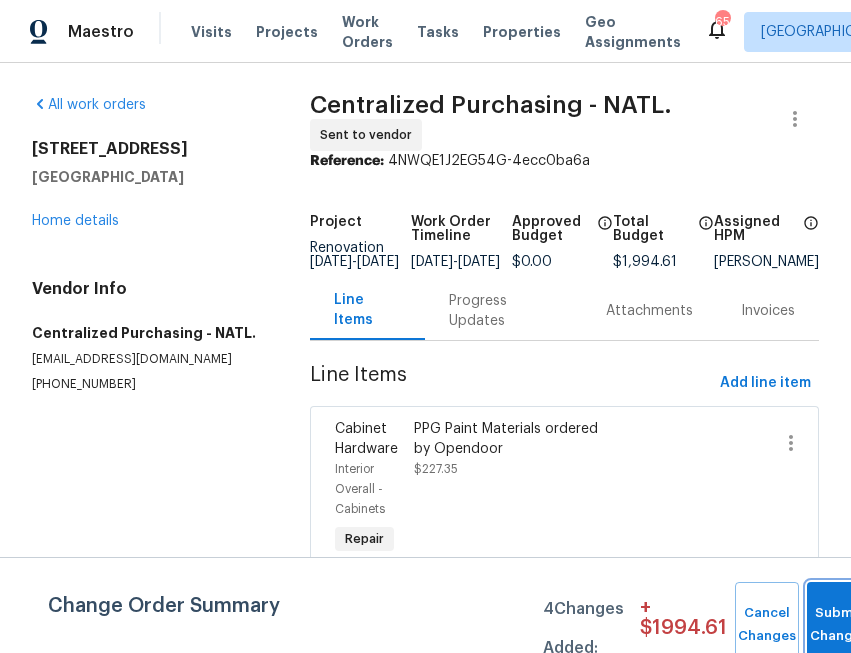 click on "Submit Changes" at bounding box center [839, 625] 